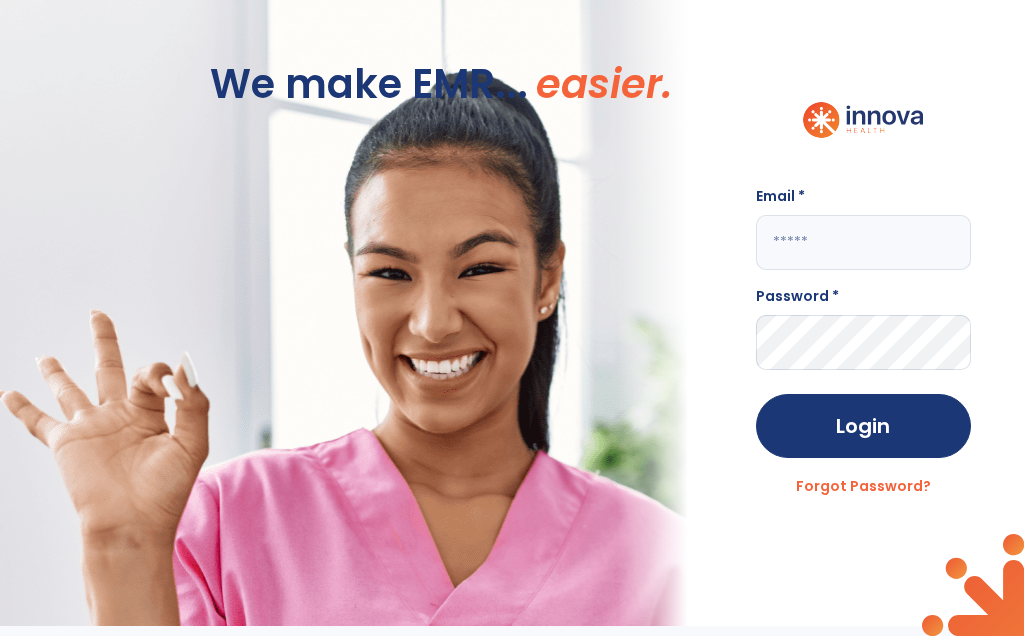 scroll, scrollTop: 152, scrollLeft: 0, axis: vertical 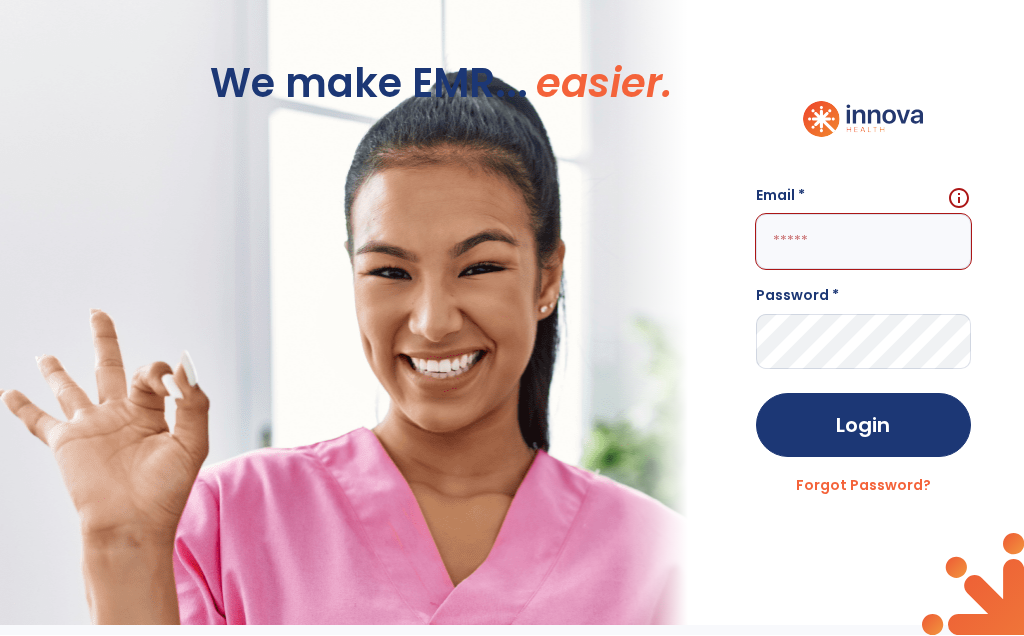 click 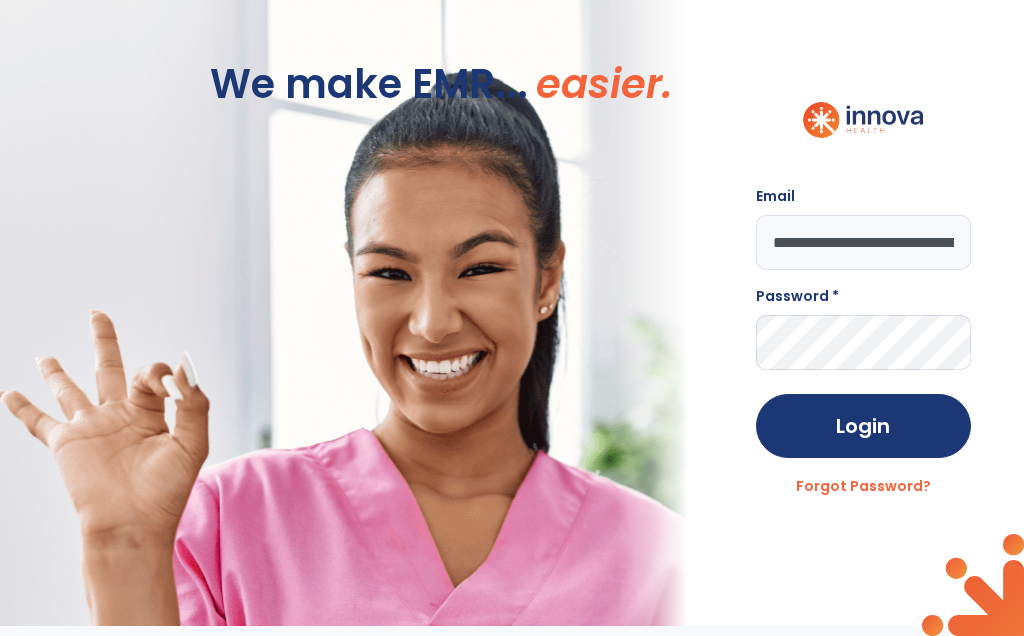 type on "**********" 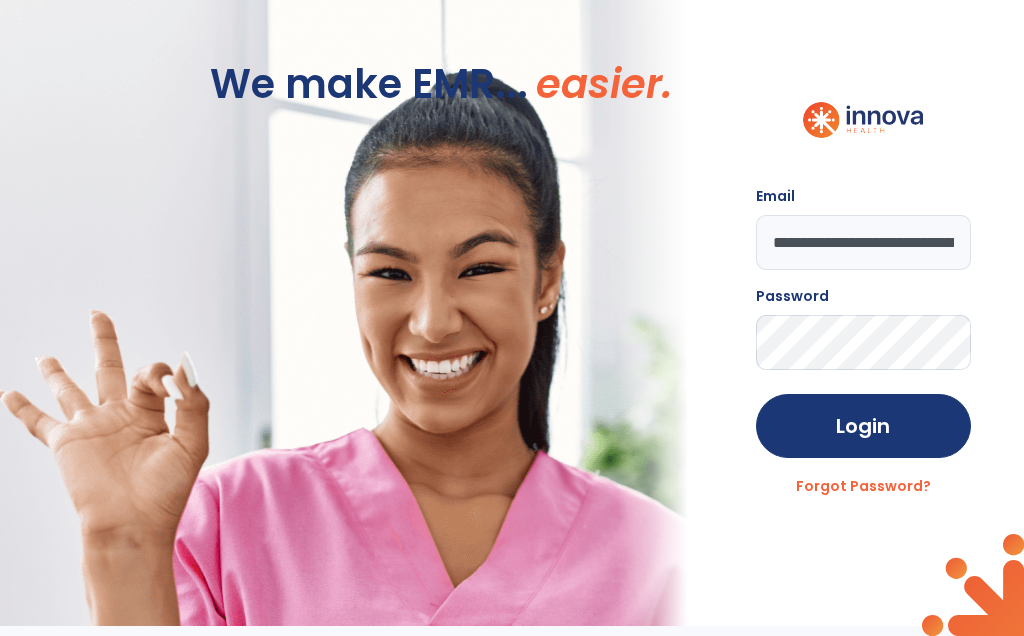 click on "Login" 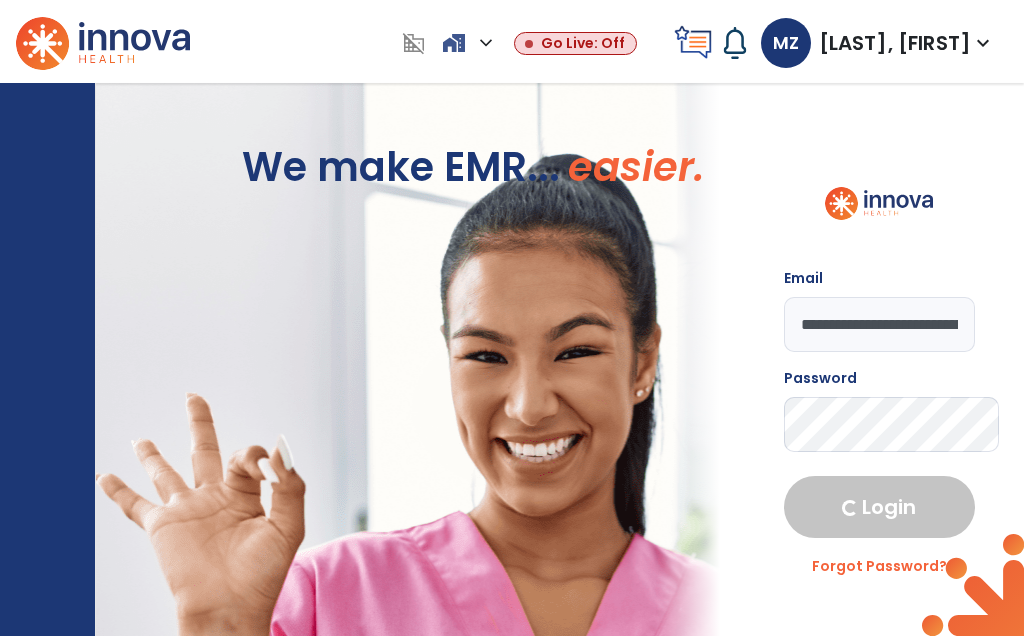 select on "****" 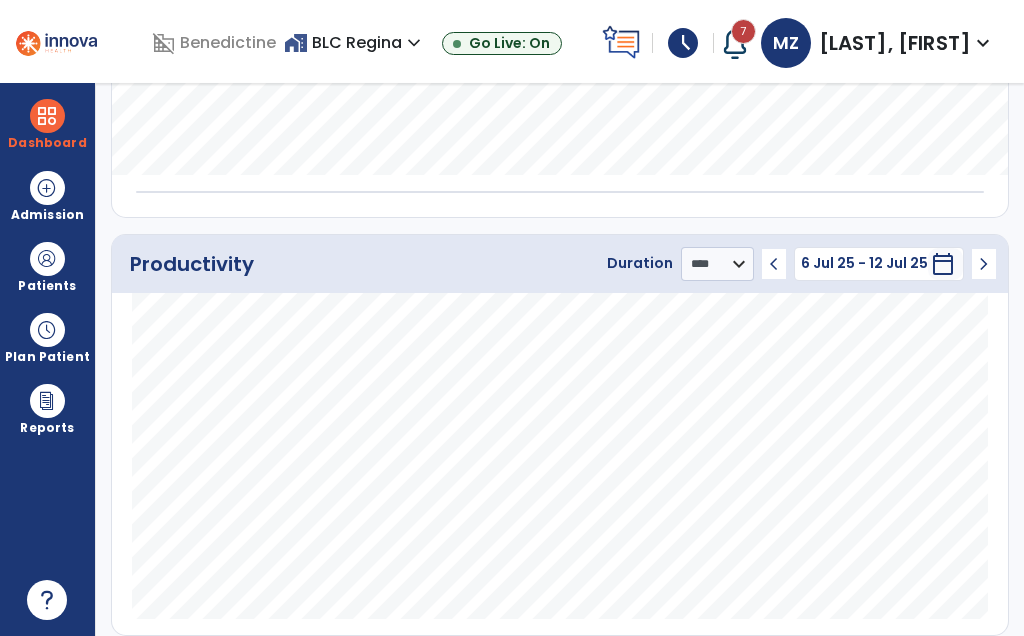 scroll, scrollTop: 719, scrollLeft: 0, axis: vertical 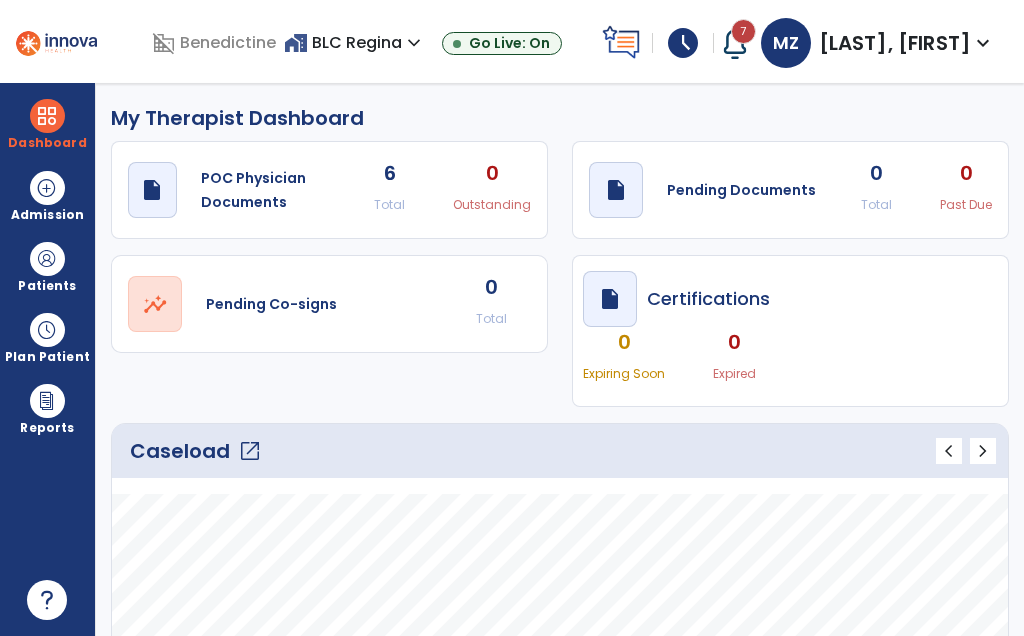click on "schedule" at bounding box center (683, 43) 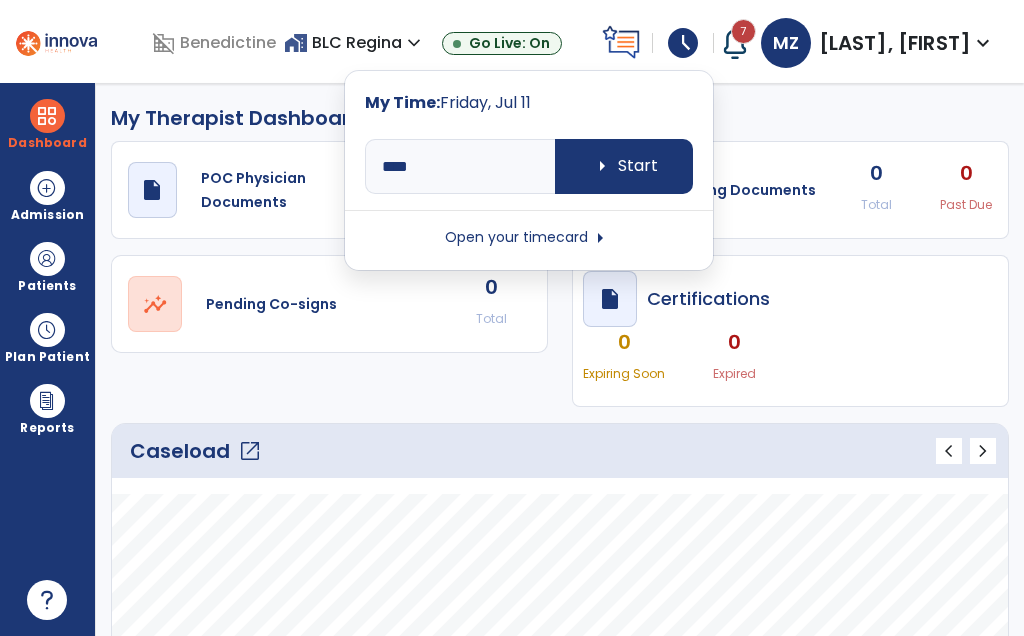 scroll, scrollTop: 0, scrollLeft: 0, axis: both 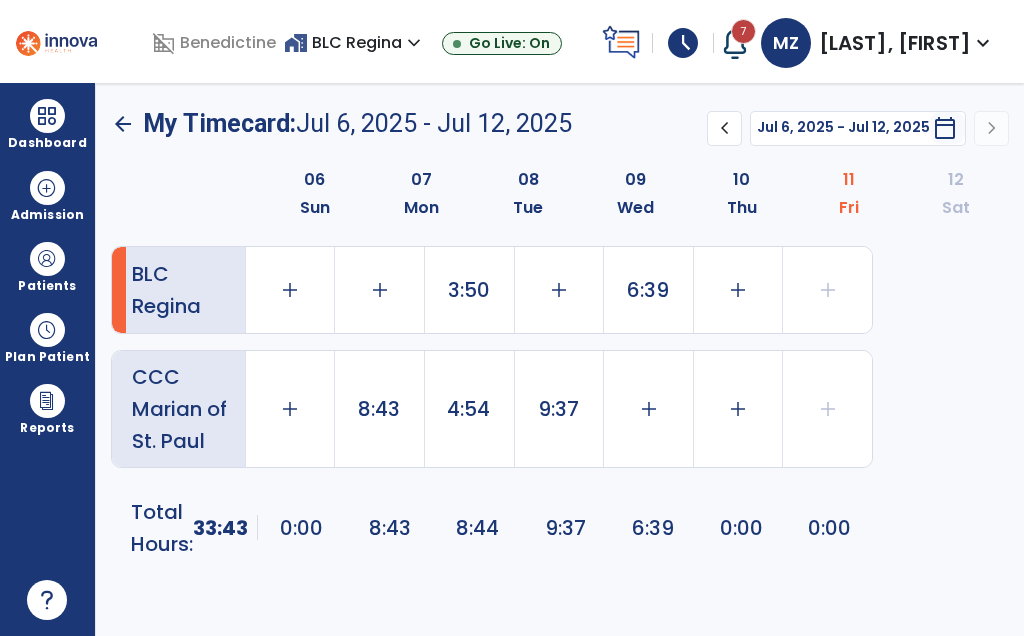 click on "6:39" 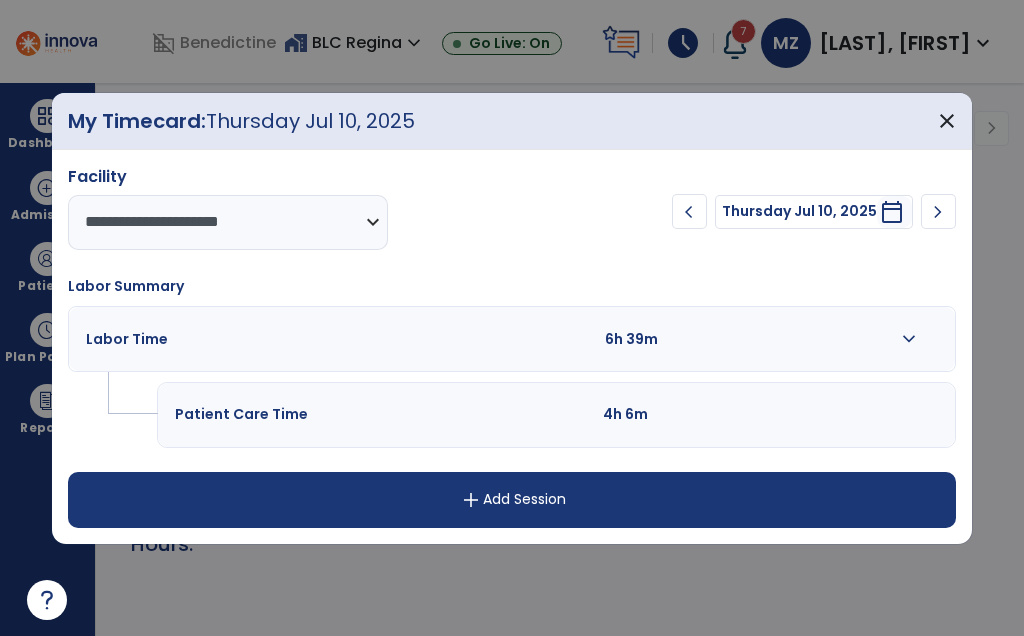 click on "6h 39m" at bounding box center (638, 339) 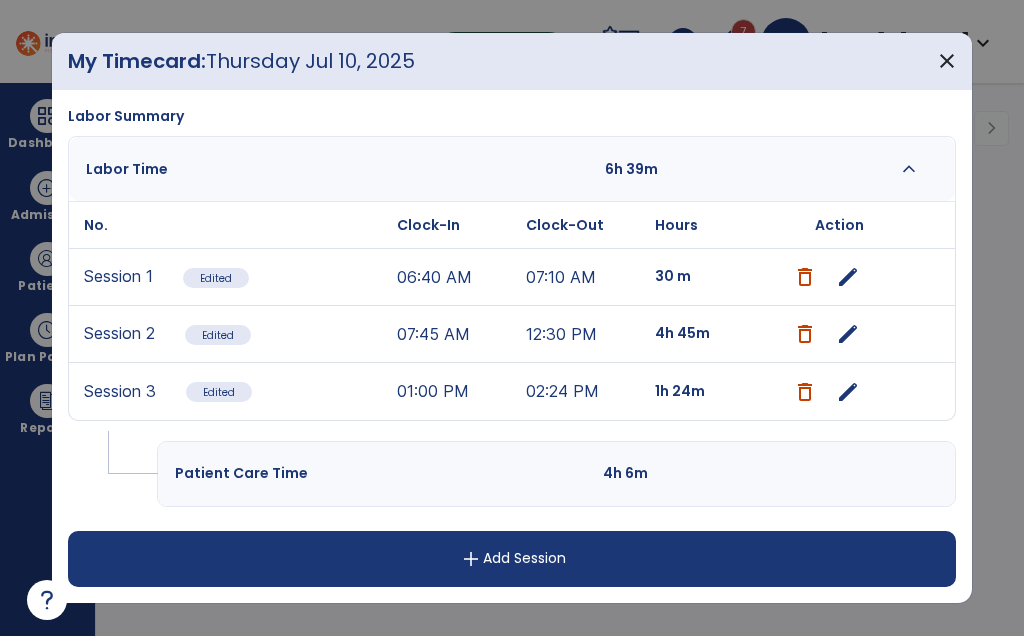 scroll, scrollTop: 110, scrollLeft: 0, axis: vertical 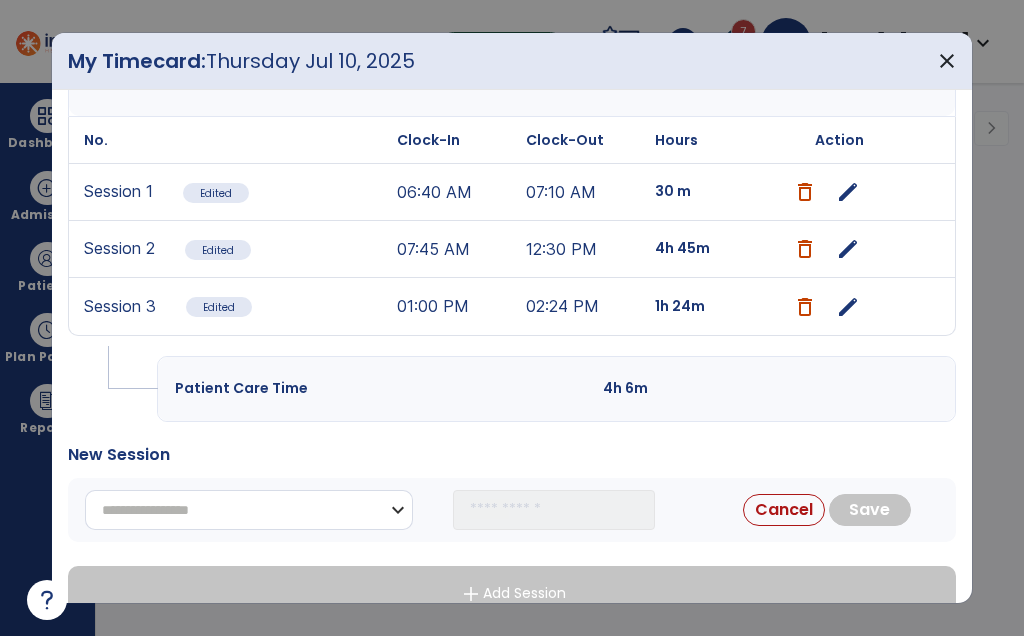 click on "**********" at bounding box center [249, 510] 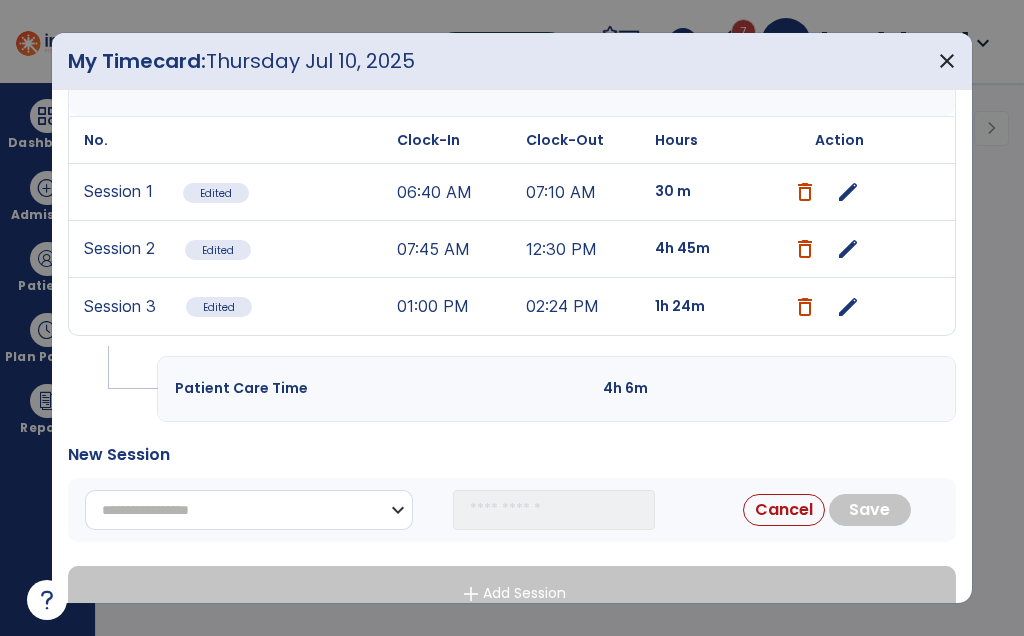 select on "**********" 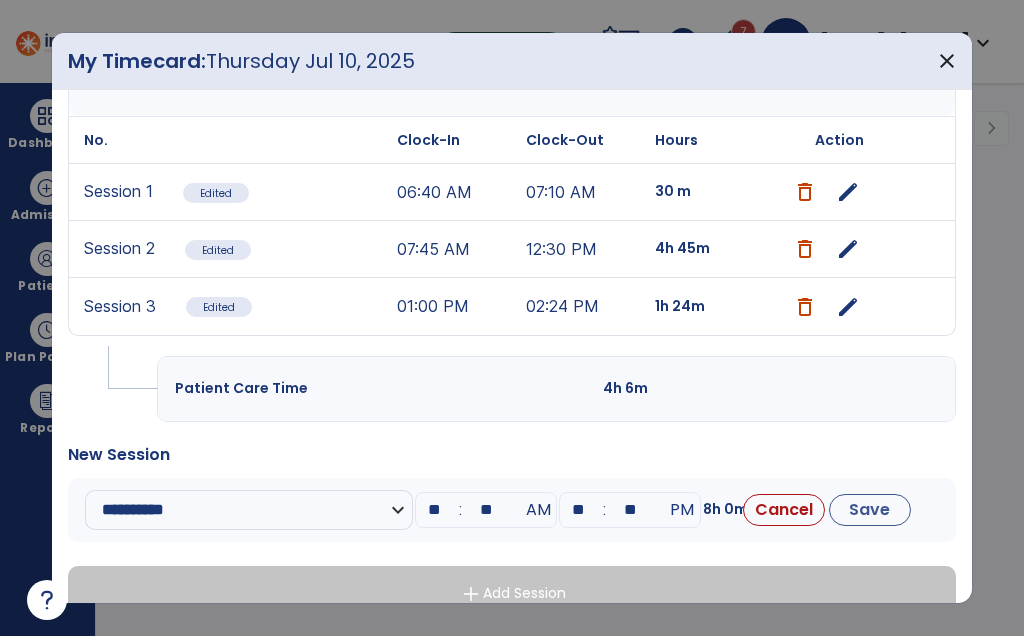 click on "**" at bounding box center [434, 510] 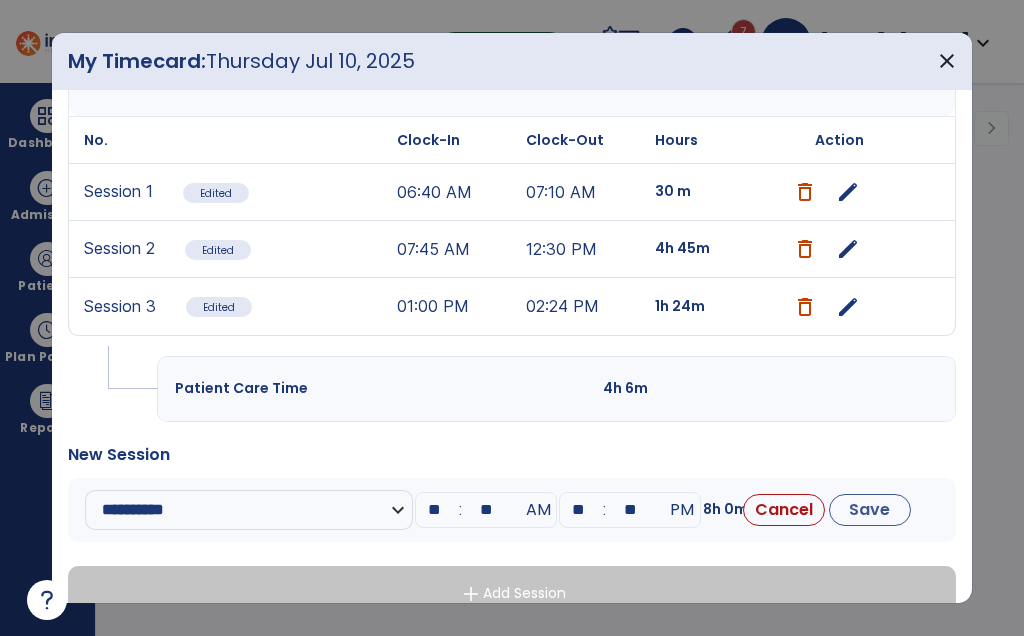 type on "**" 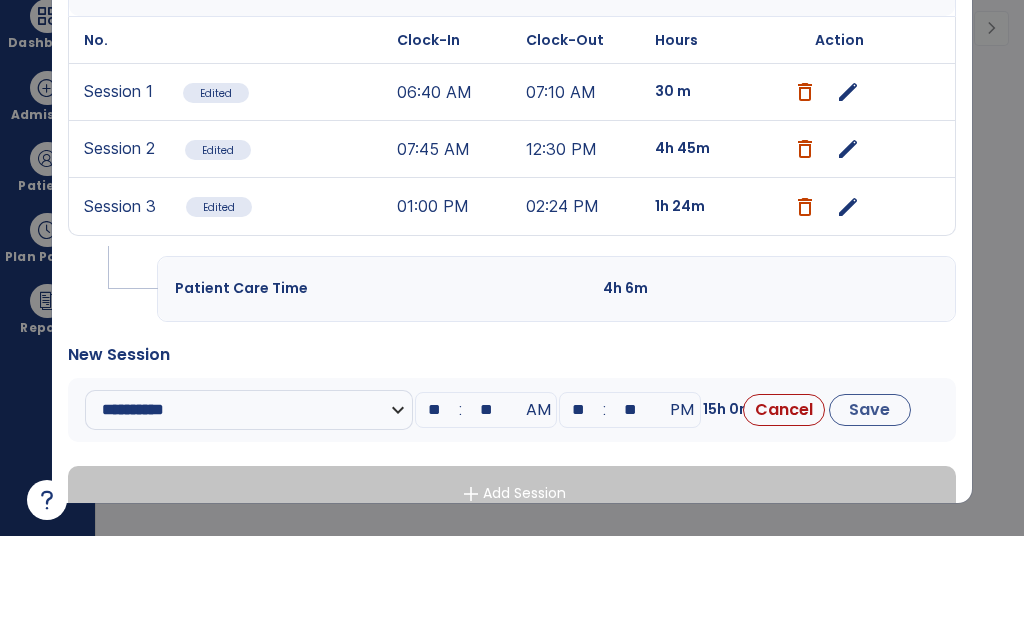 type on "*" 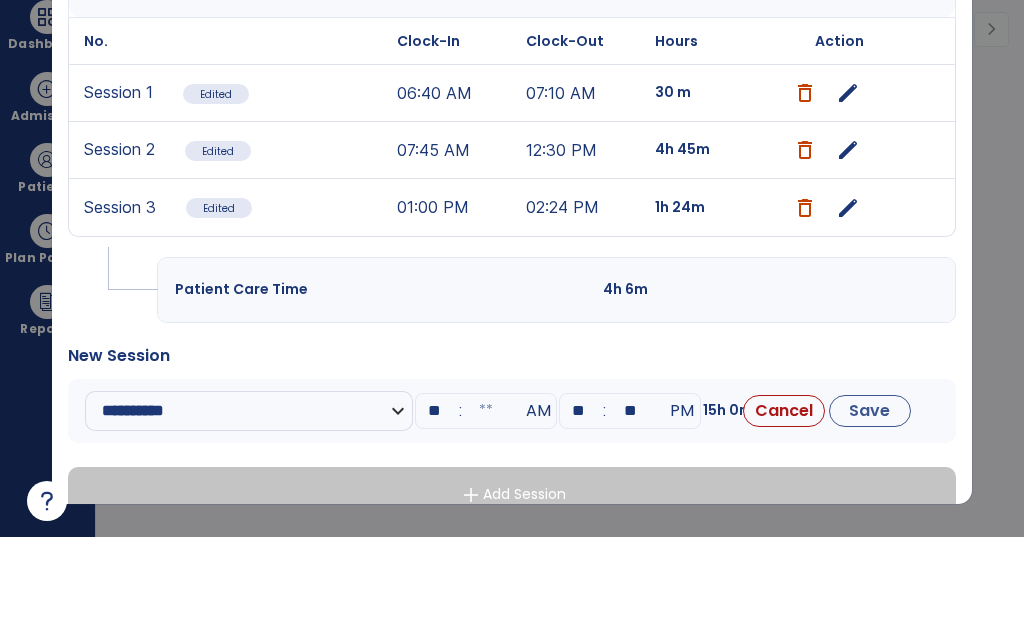 type on "*" 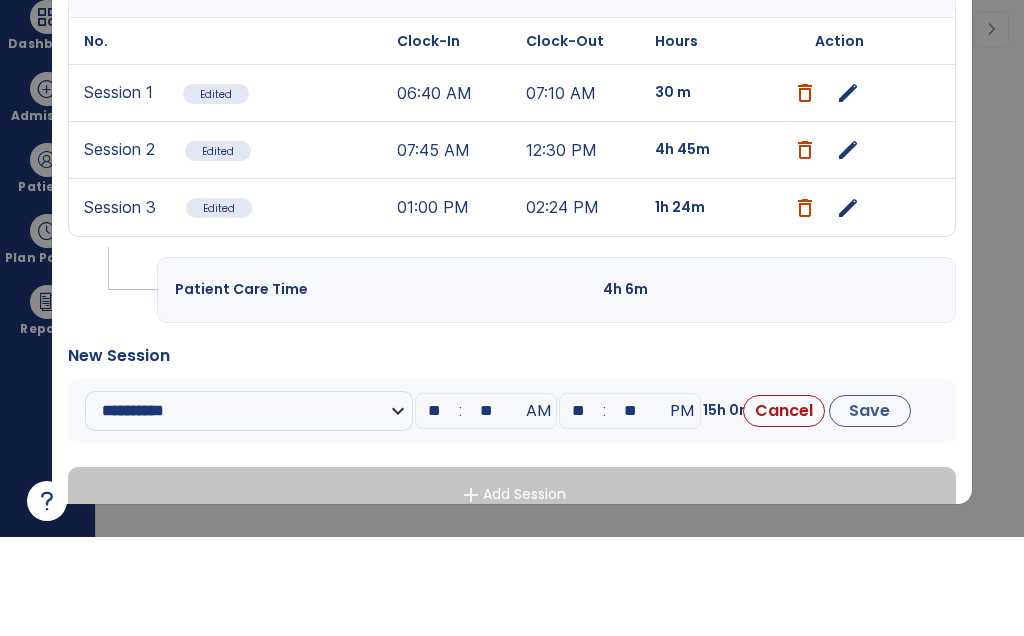 type on "**" 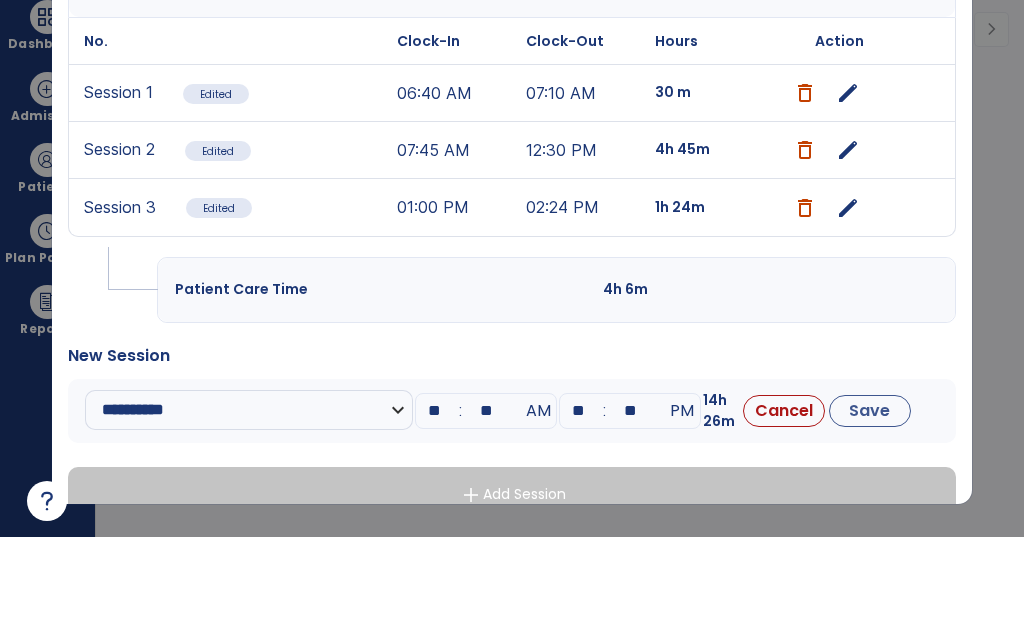 click on "AM" at bounding box center (538, 510) 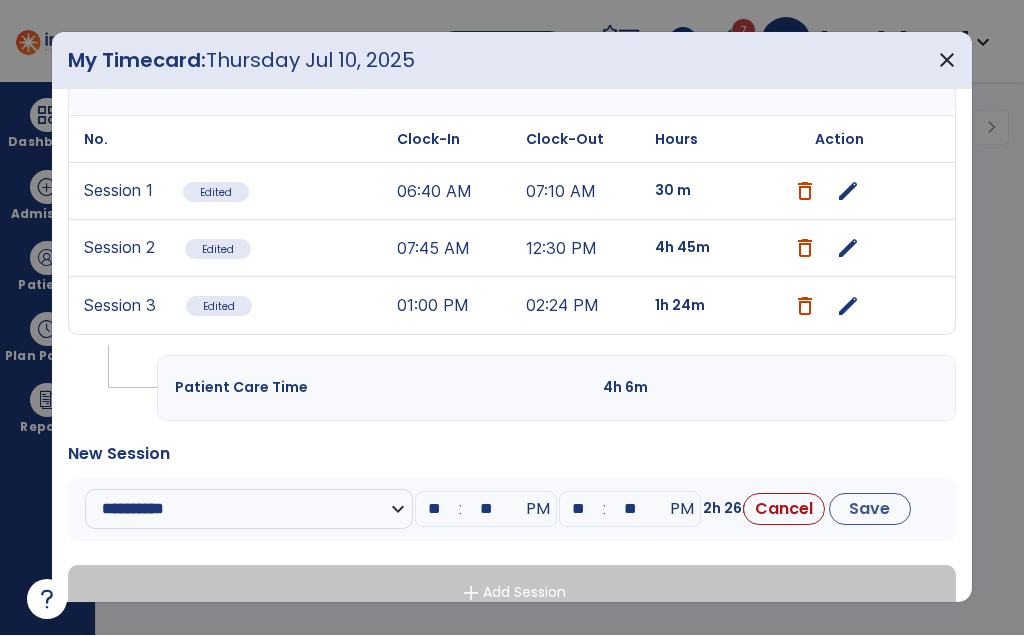 click on "**" at bounding box center (578, 510) 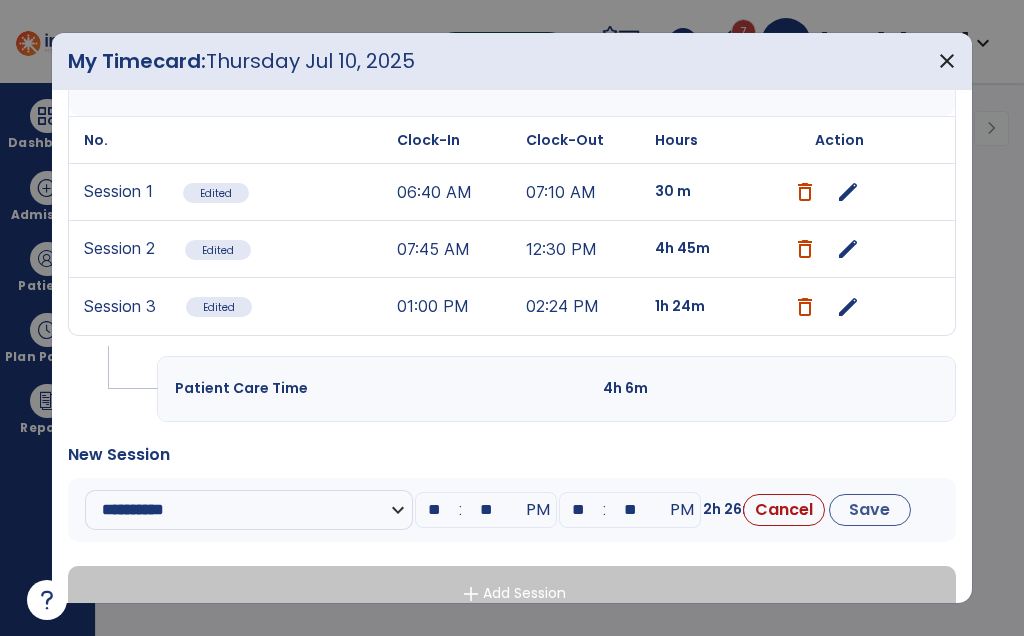 type on "**" 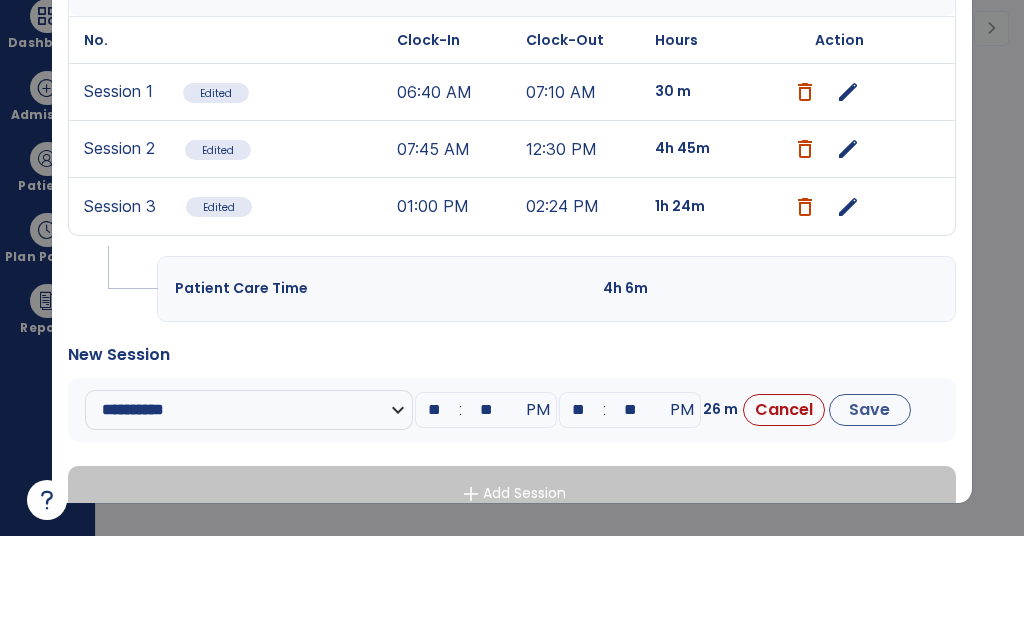type on "*" 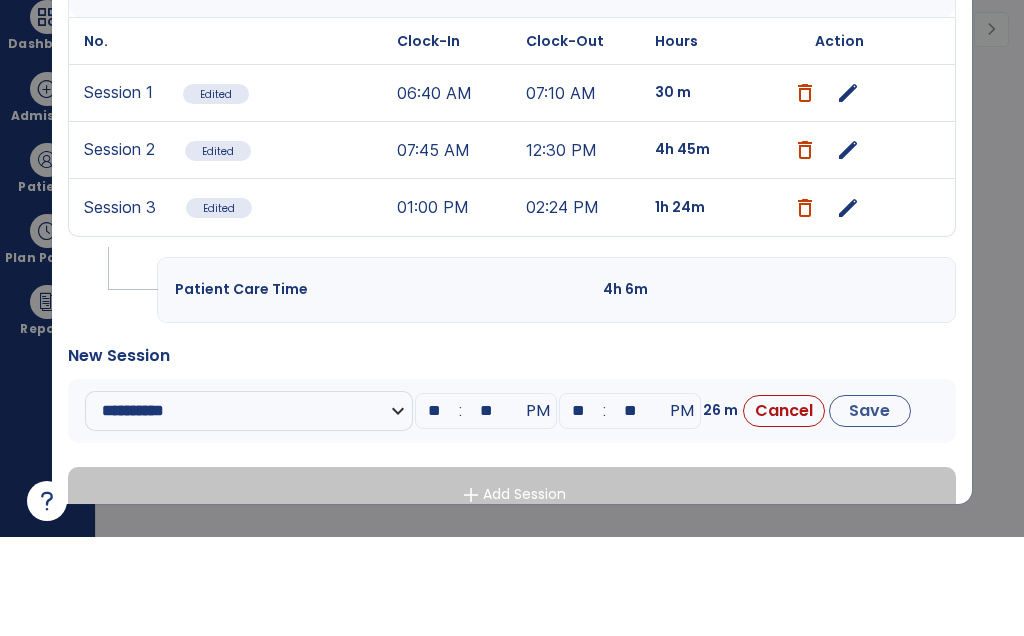 type on "*" 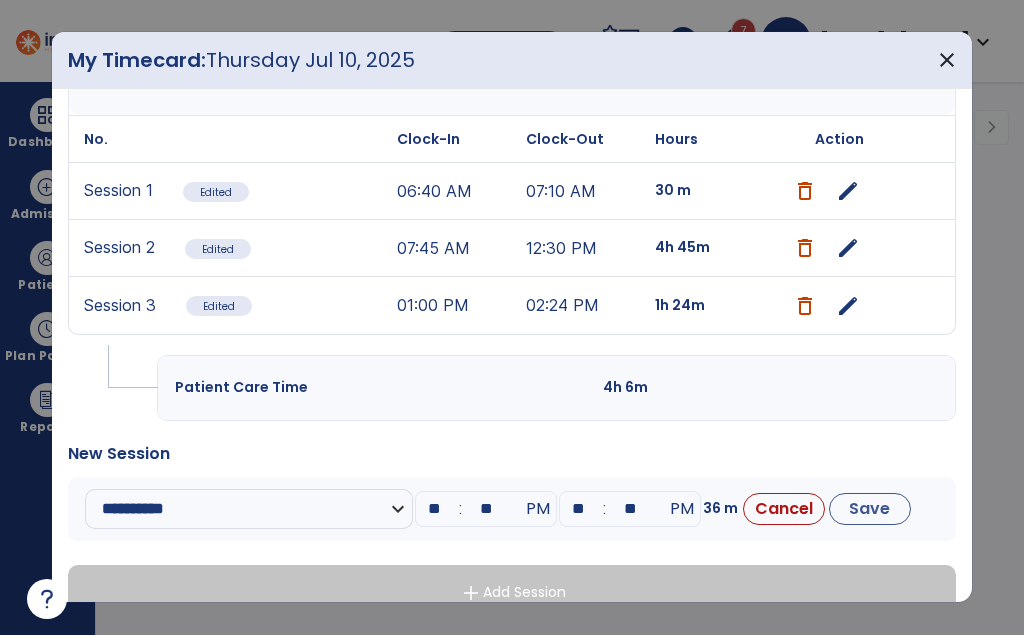 click on "Save" at bounding box center [870, 510] 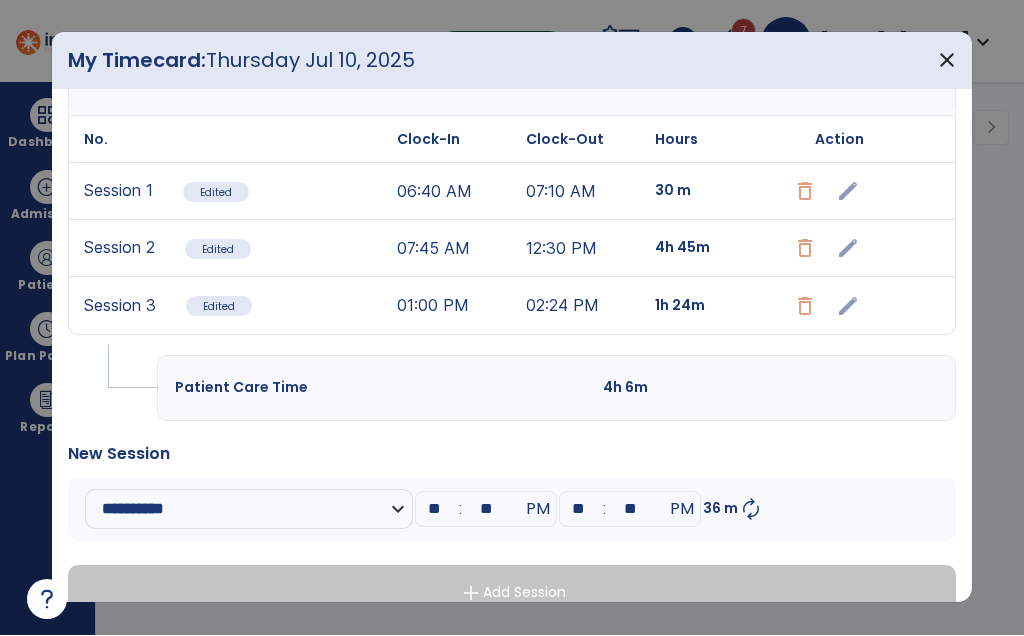 scroll, scrollTop: 0, scrollLeft: 0, axis: both 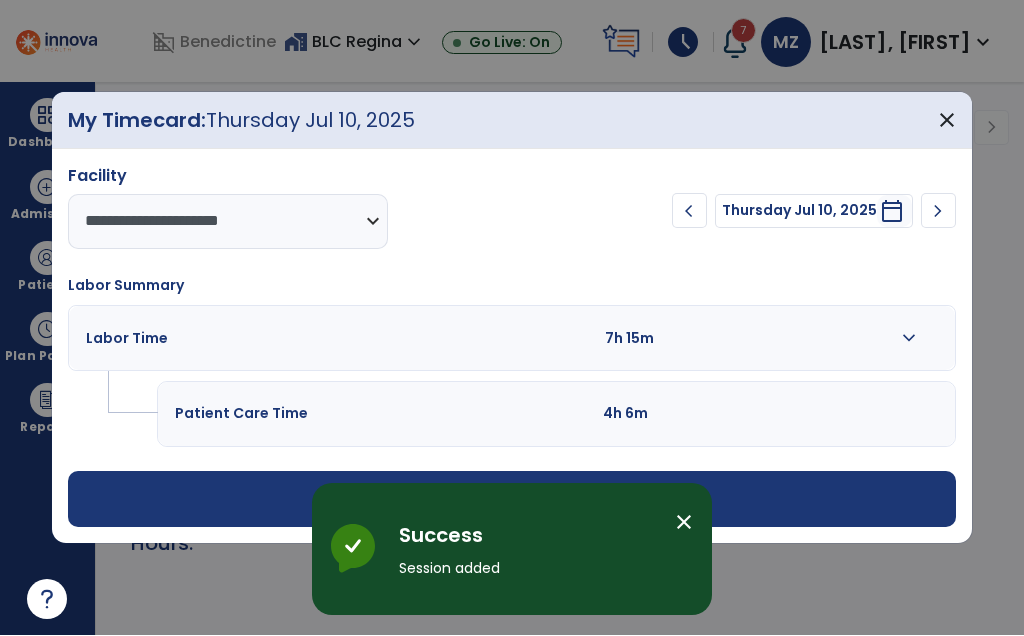 click at bounding box center [775, 339] 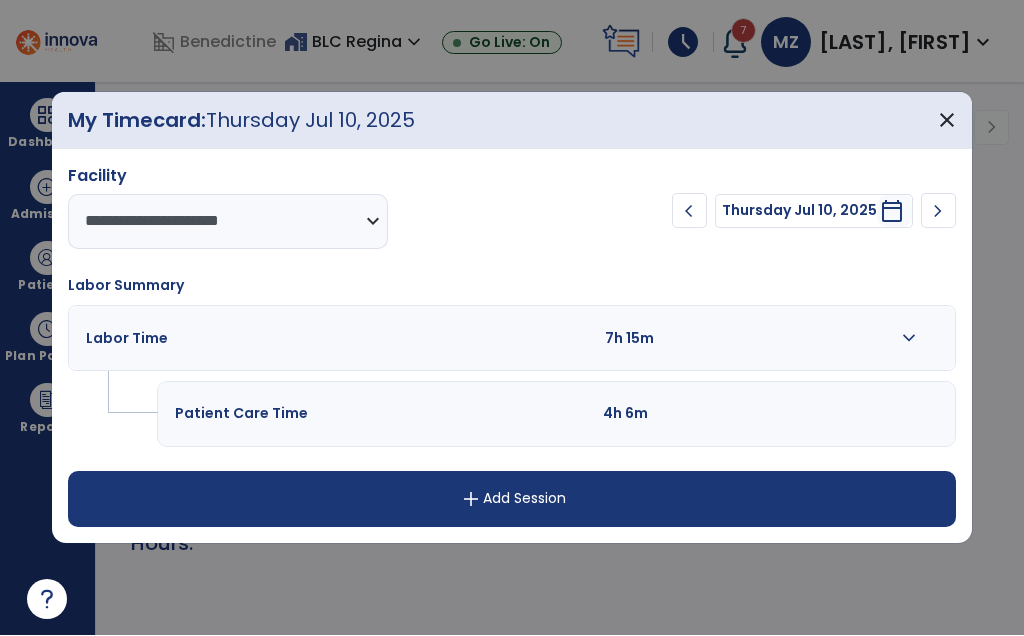 click at bounding box center [775, 339] 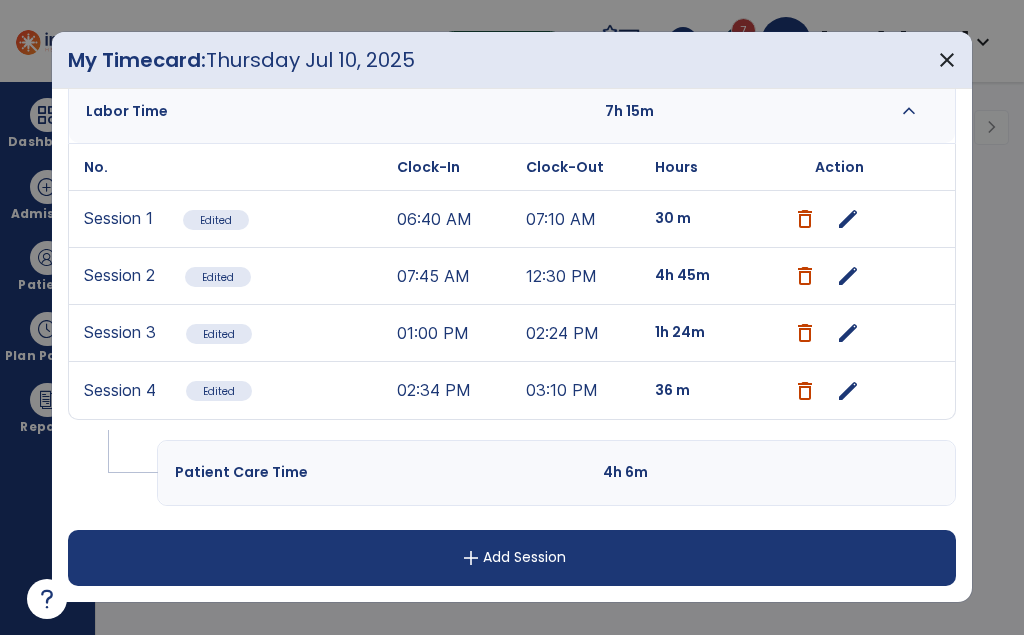 scroll, scrollTop: 167, scrollLeft: 0, axis: vertical 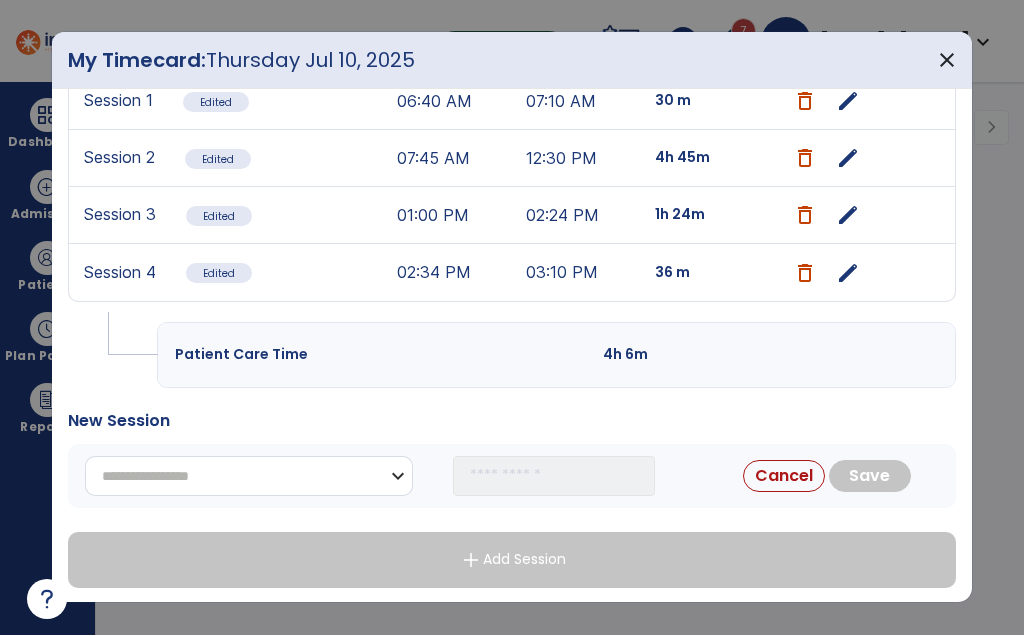 click on "**********" at bounding box center (249, 477) 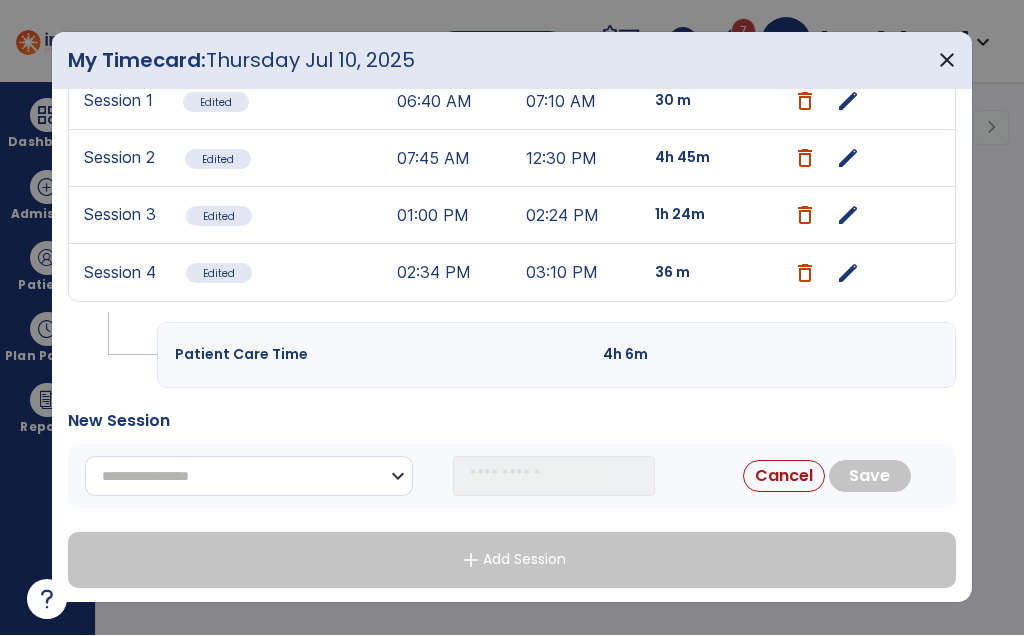 select on "**********" 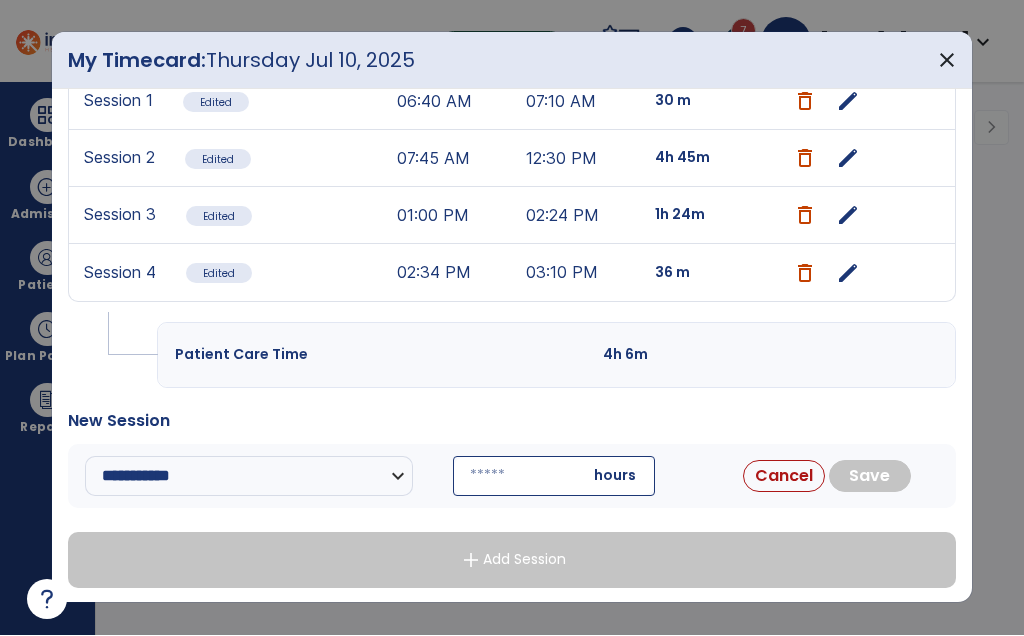 click at bounding box center [554, 477] 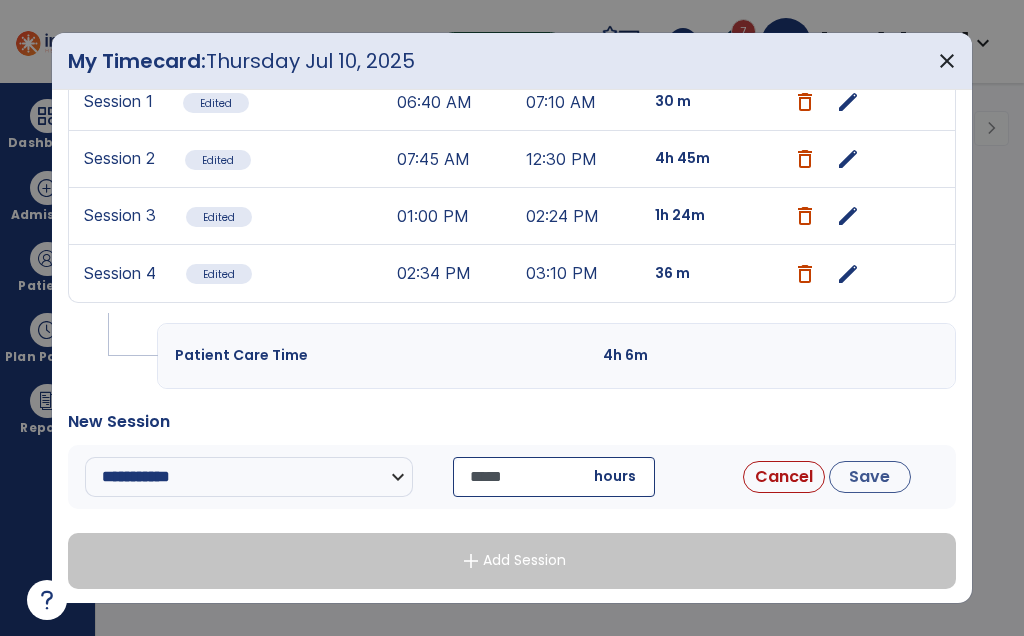 type on "*****" 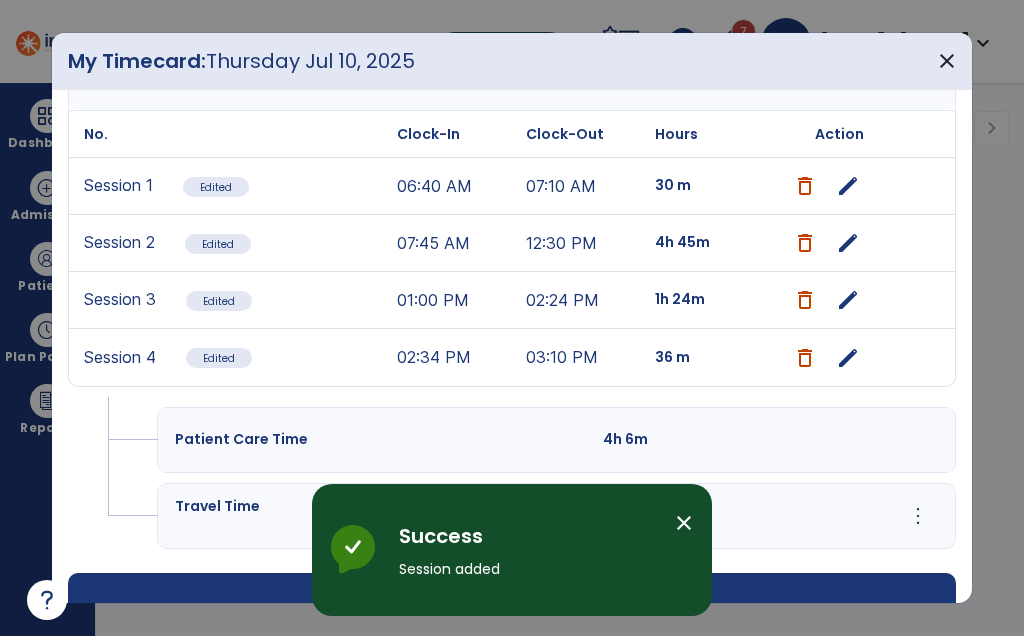 scroll, scrollTop: 203, scrollLeft: 0, axis: vertical 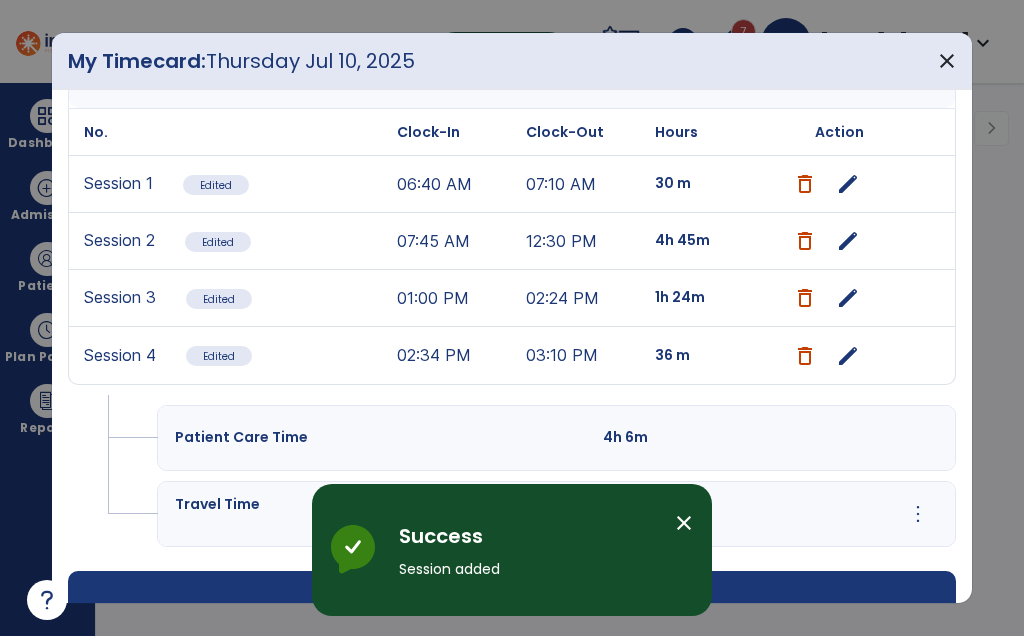 click on "close" at bounding box center [947, 61] 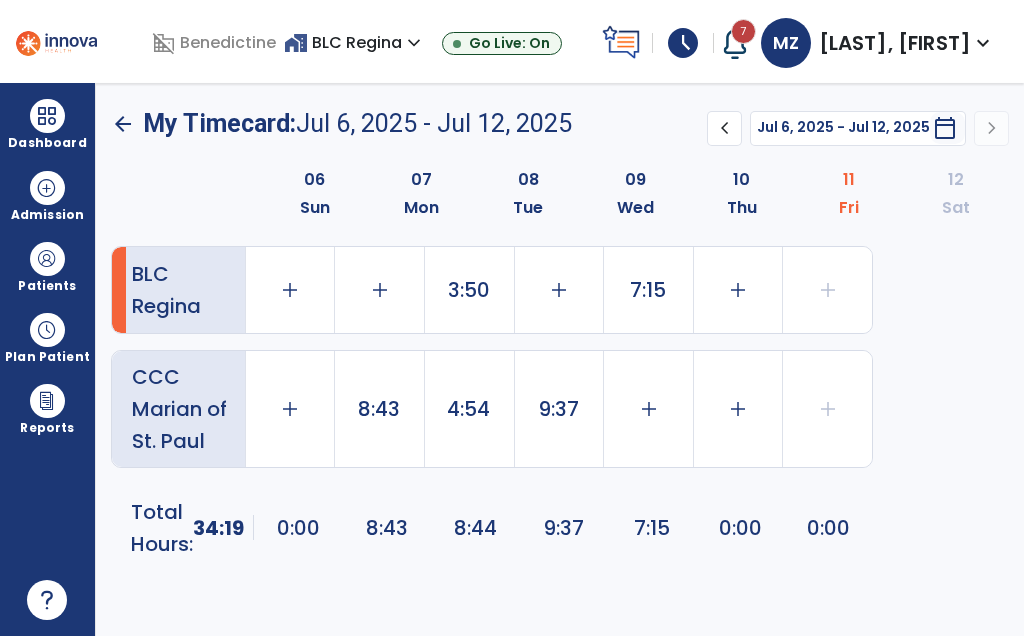 click at bounding box center (47, 116) 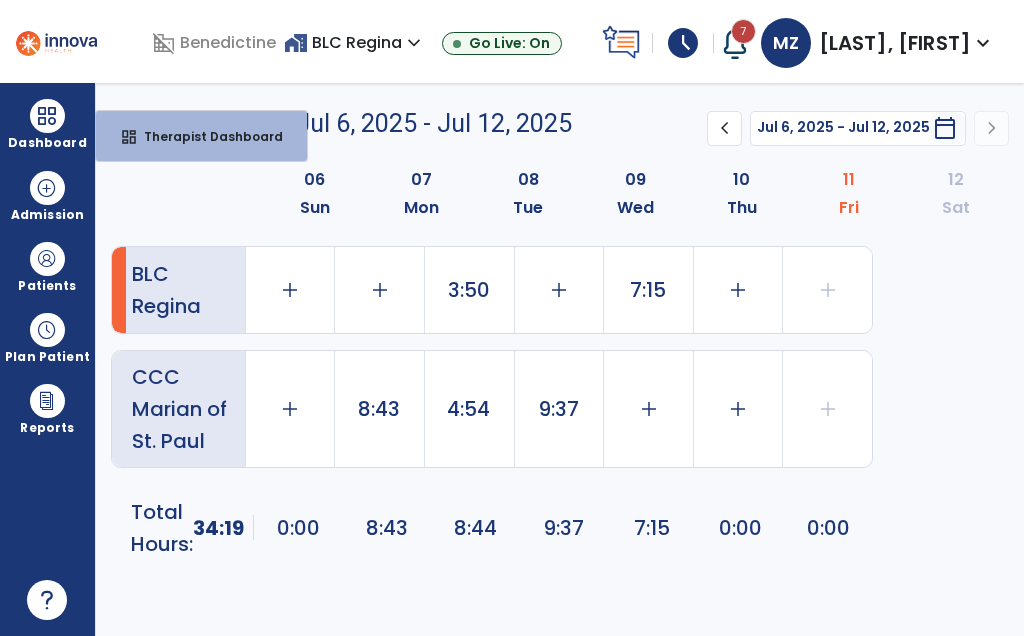 click on "Therapist Dashboard" at bounding box center (205, 136) 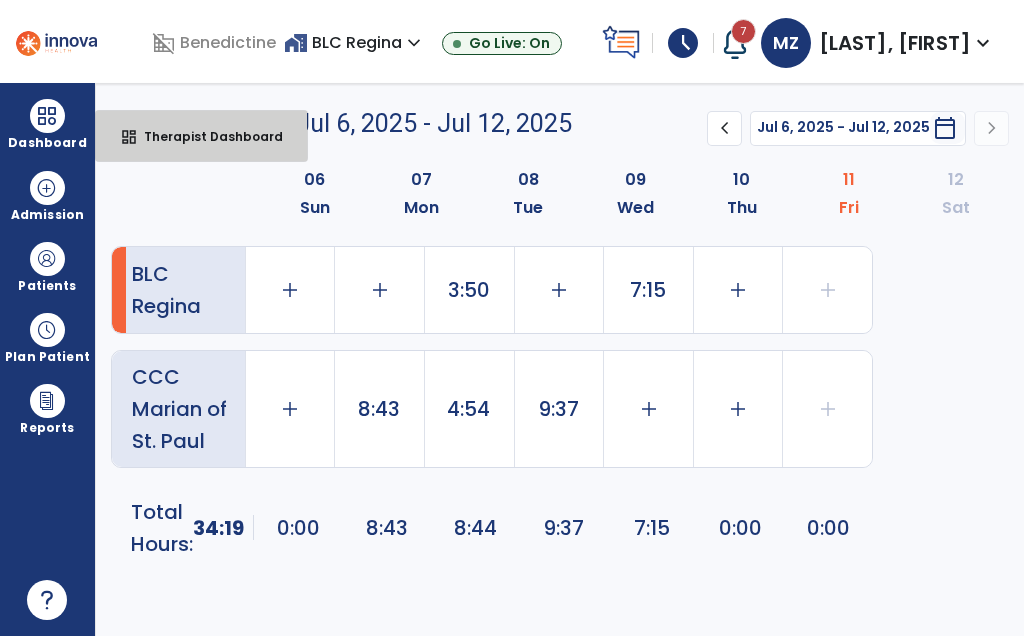 select on "****" 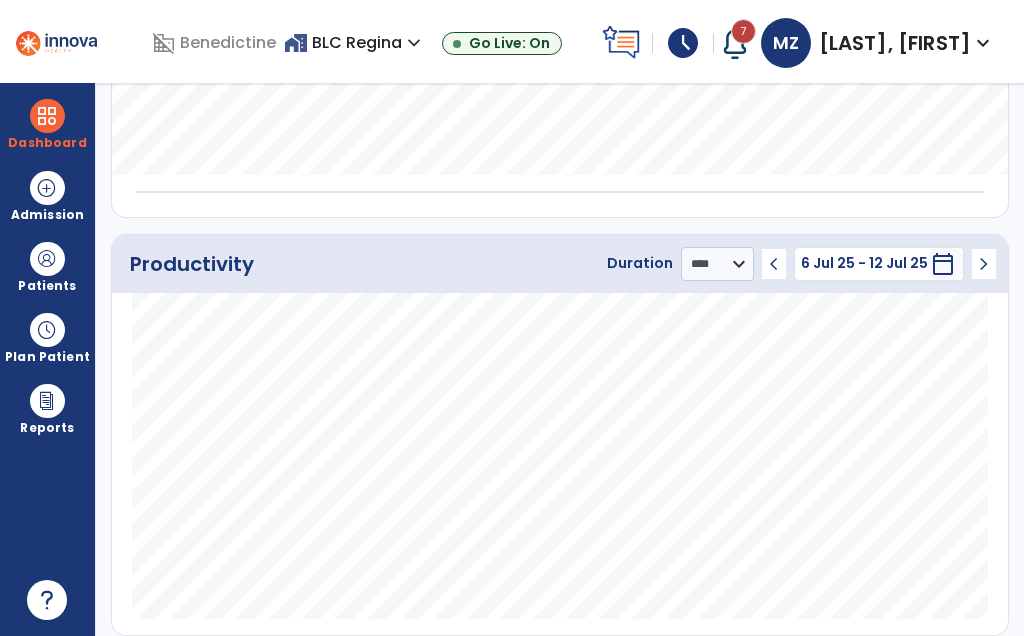 scroll, scrollTop: 719, scrollLeft: 0, axis: vertical 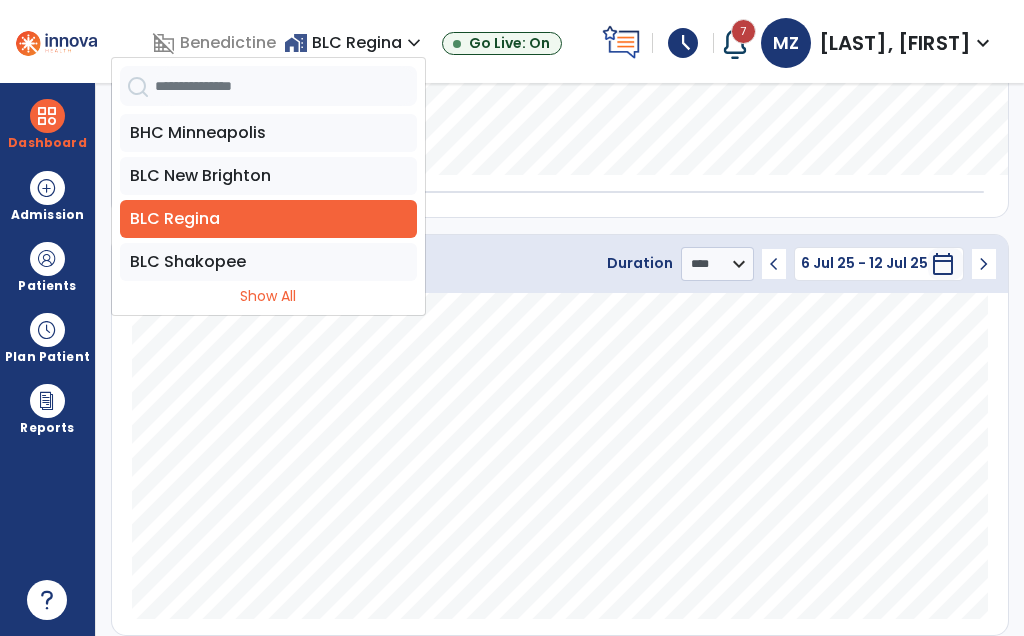 click on "Show All" at bounding box center [268, 296] 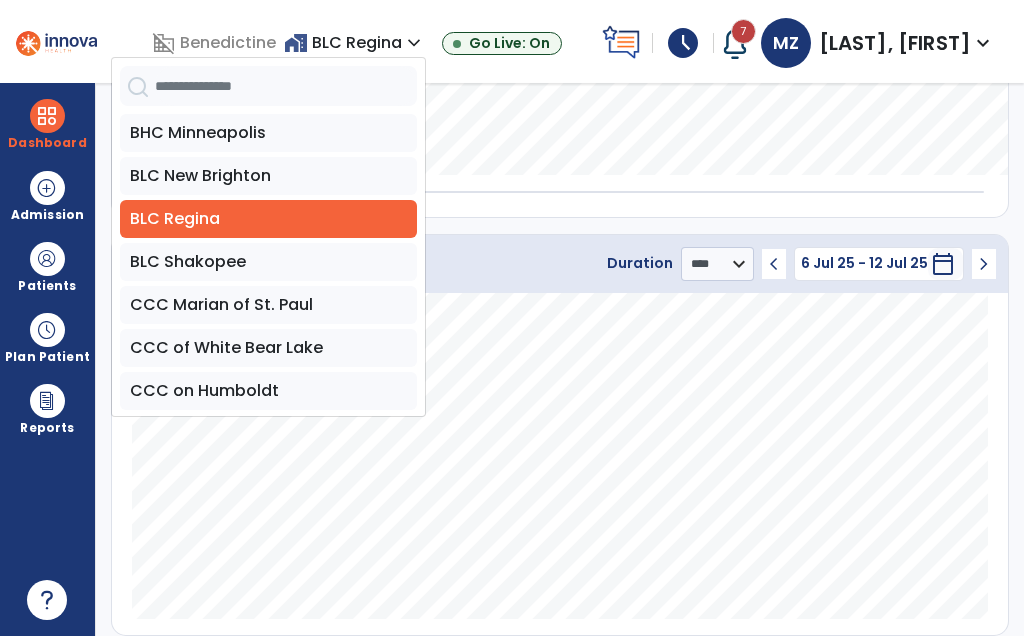 click on "CCC Marian of St. Paul" at bounding box center [268, 305] 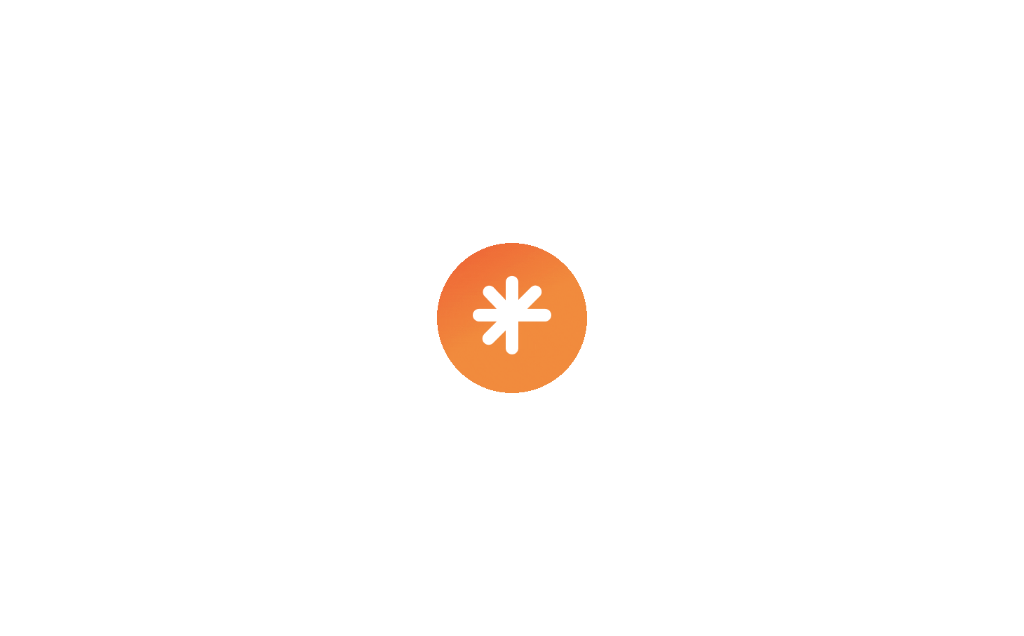 scroll, scrollTop: 0, scrollLeft: 0, axis: both 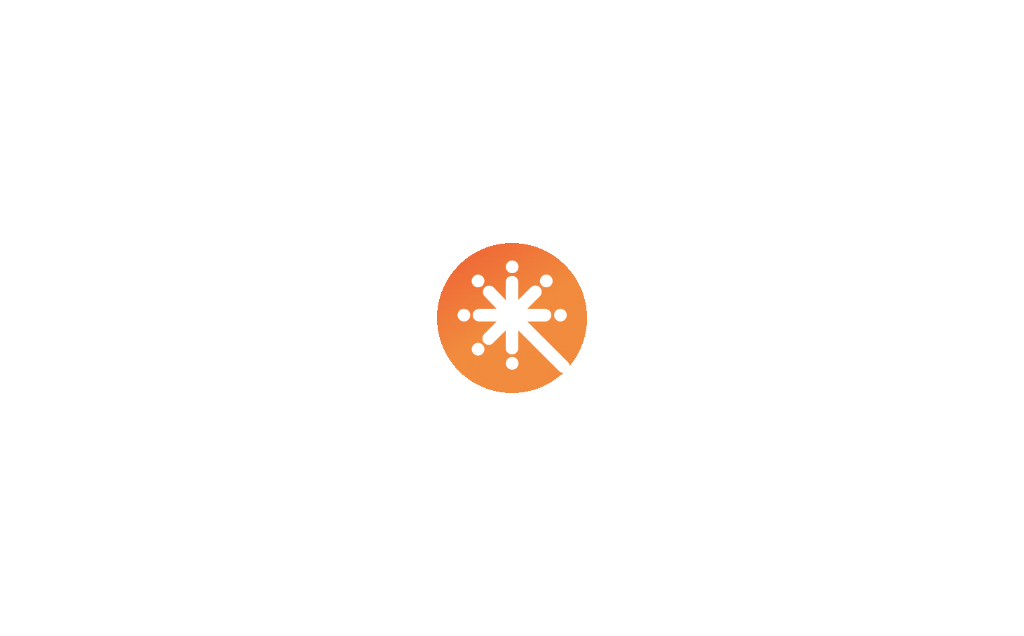 select on "****" 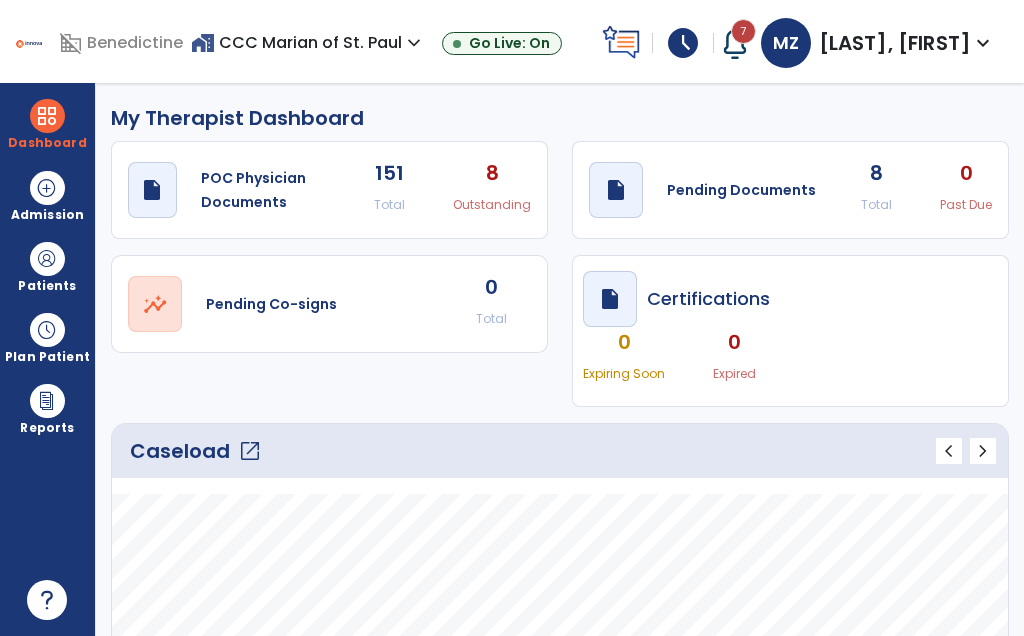 click on "Patients" at bounding box center [47, 286] 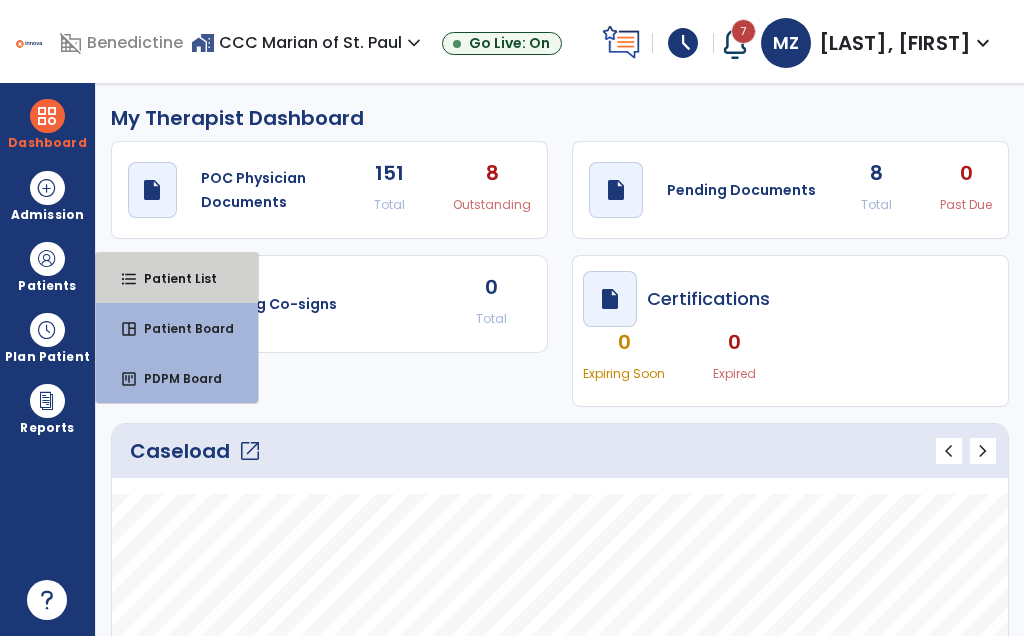 click on "Patient List" at bounding box center [172, 278] 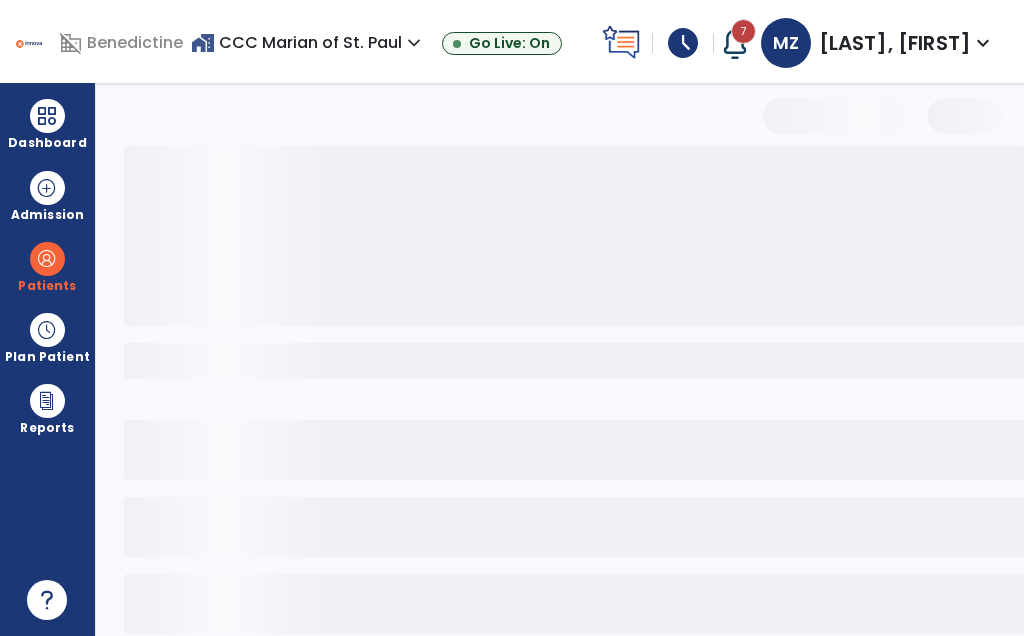 select on "***" 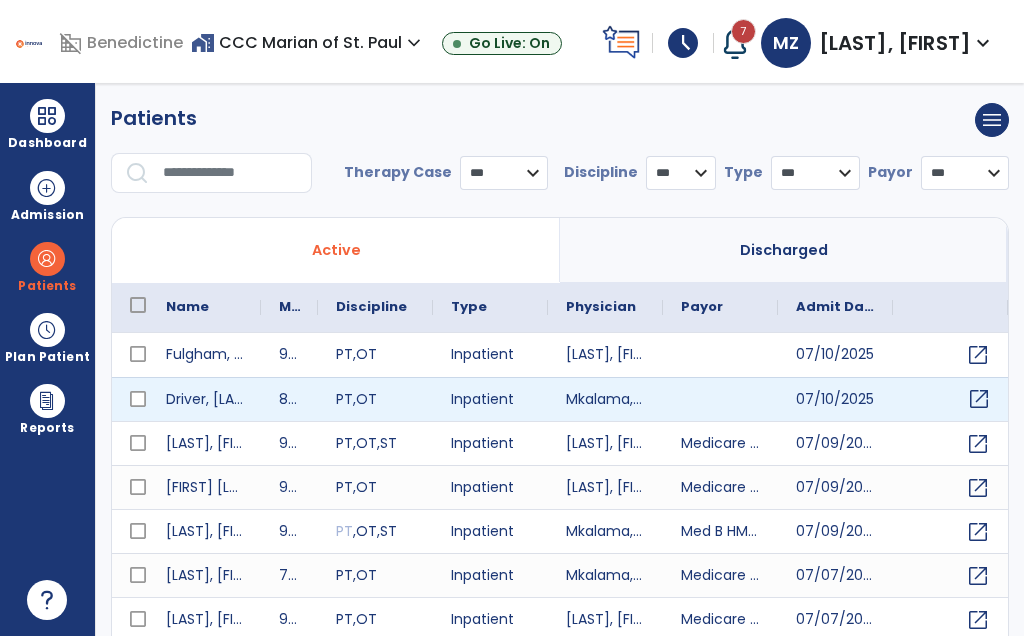 click on "open_in_new" at bounding box center [979, 399] 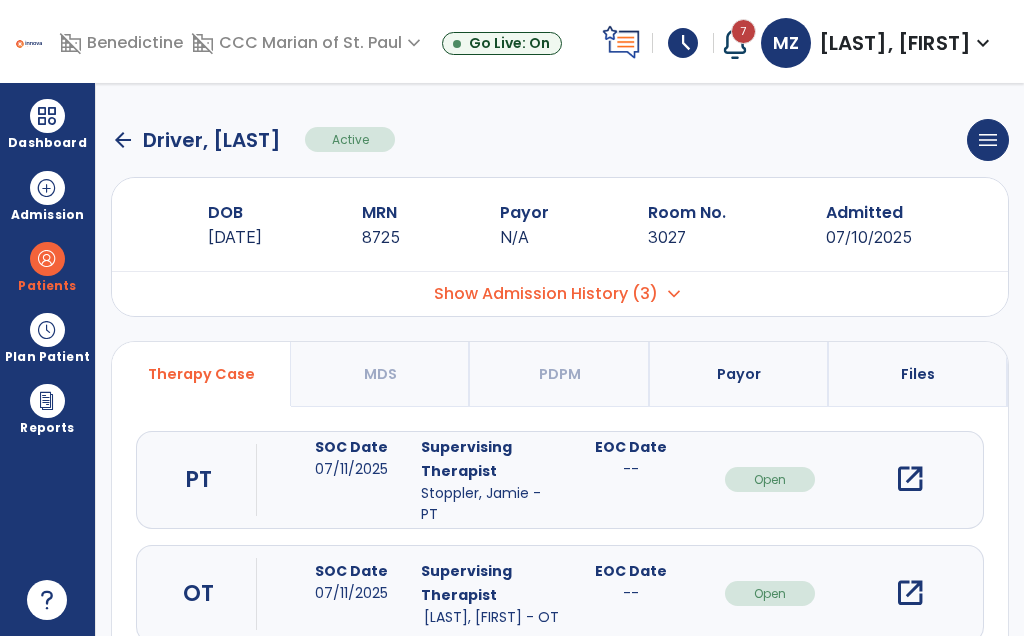 click on "open_in_new" at bounding box center [910, 593] 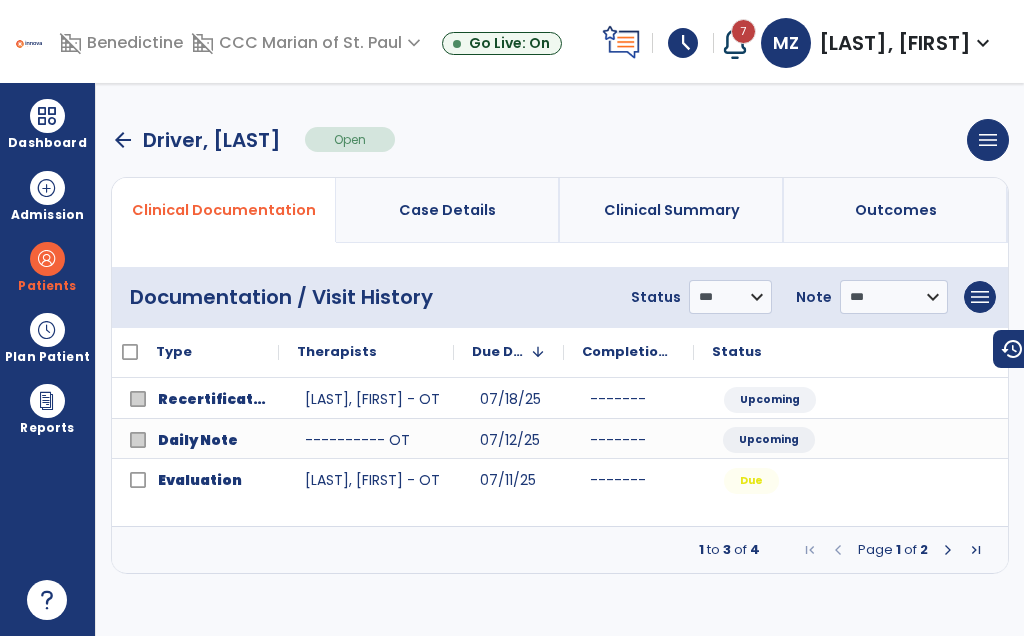 scroll, scrollTop: 0, scrollLeft: 78, axis: horizontal 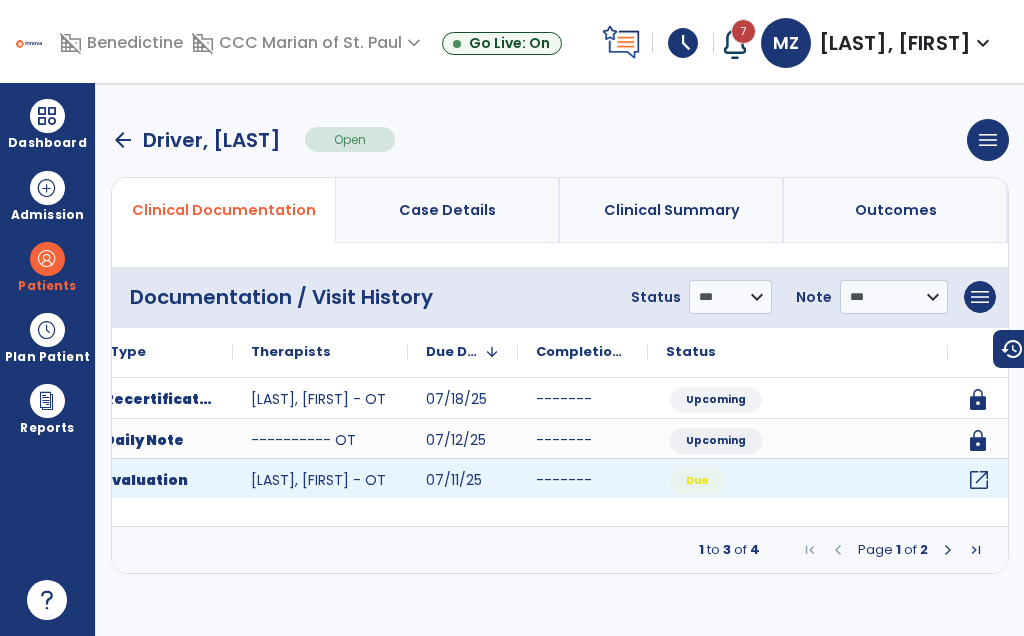 click on "open_in_new" 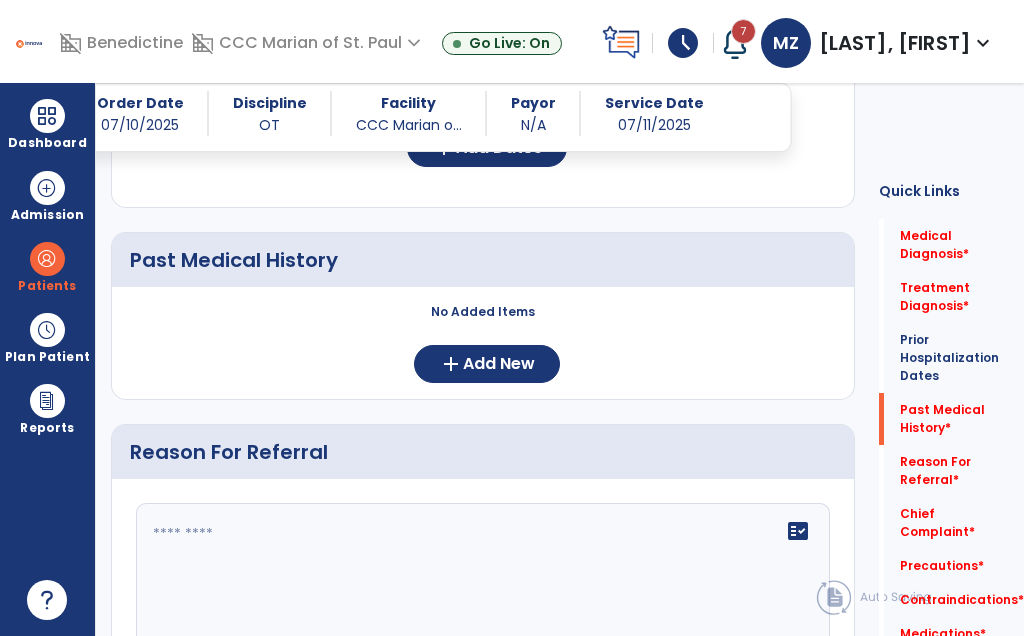scroll, scrollTop: 860, scrollLeft: 0, axis: vertical 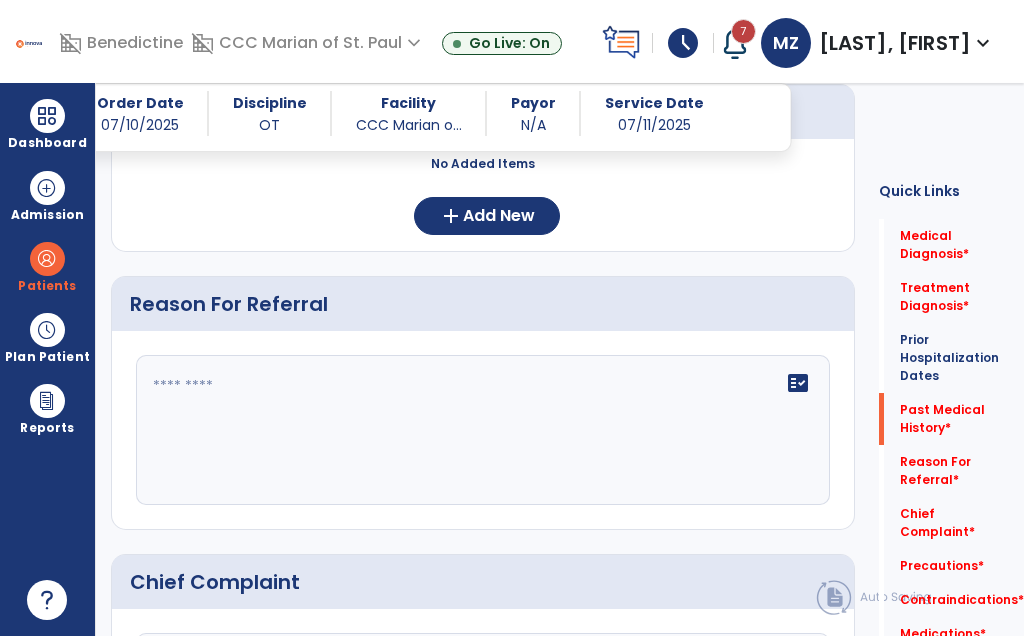 click 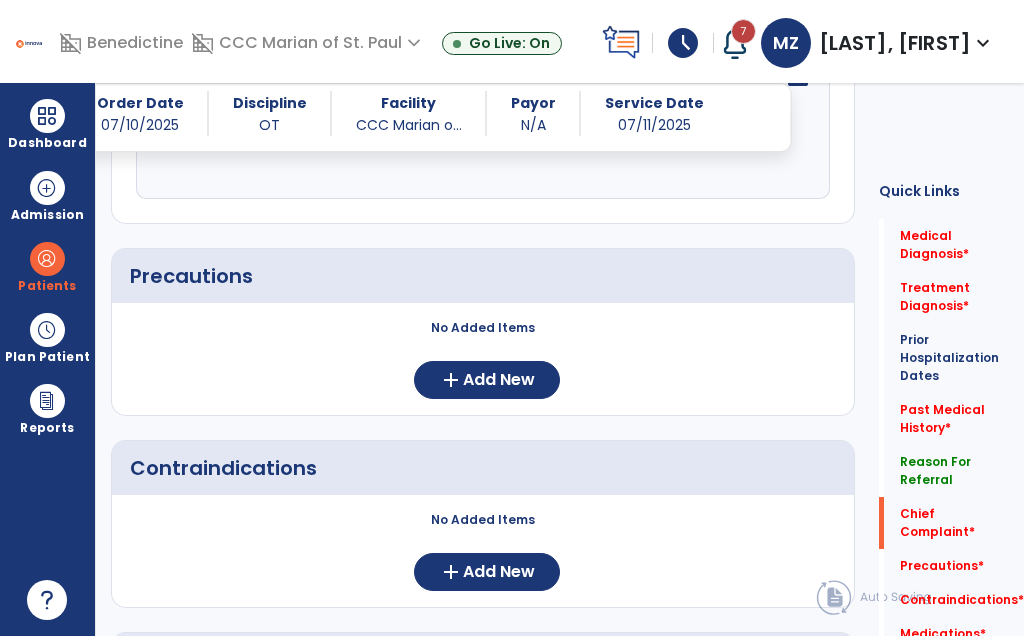 scroll, scrollTop: 1510, scrollLeft: 0, axis: vertical 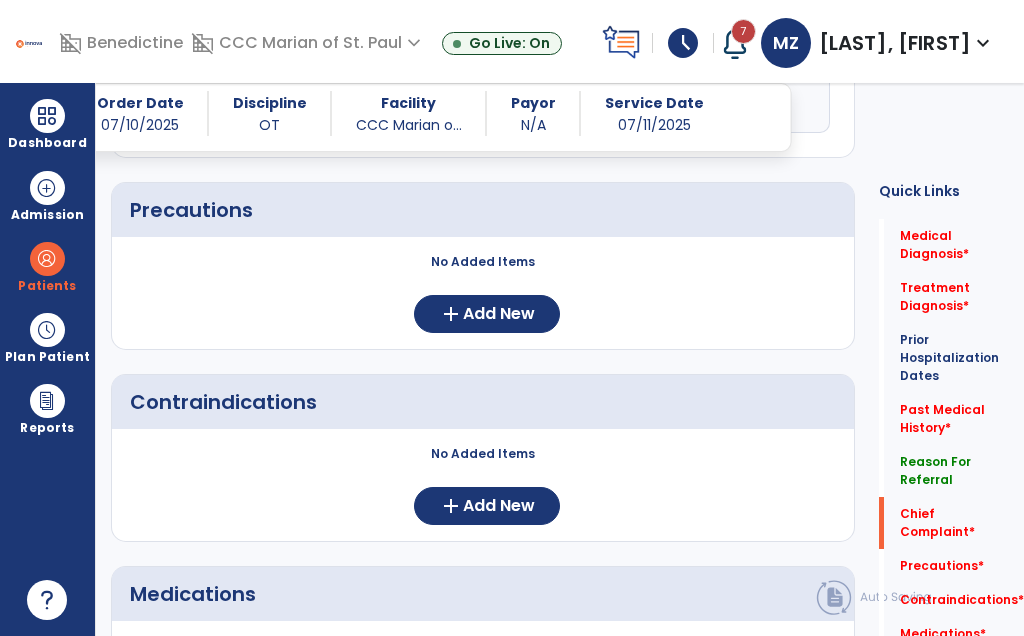 type on "**********" 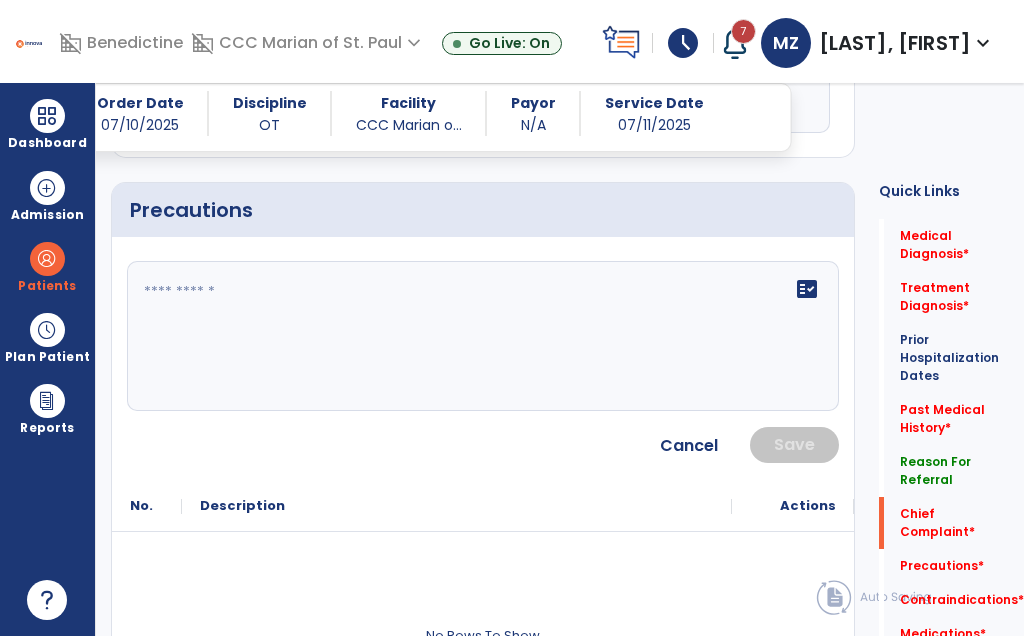 click on "fact_check" 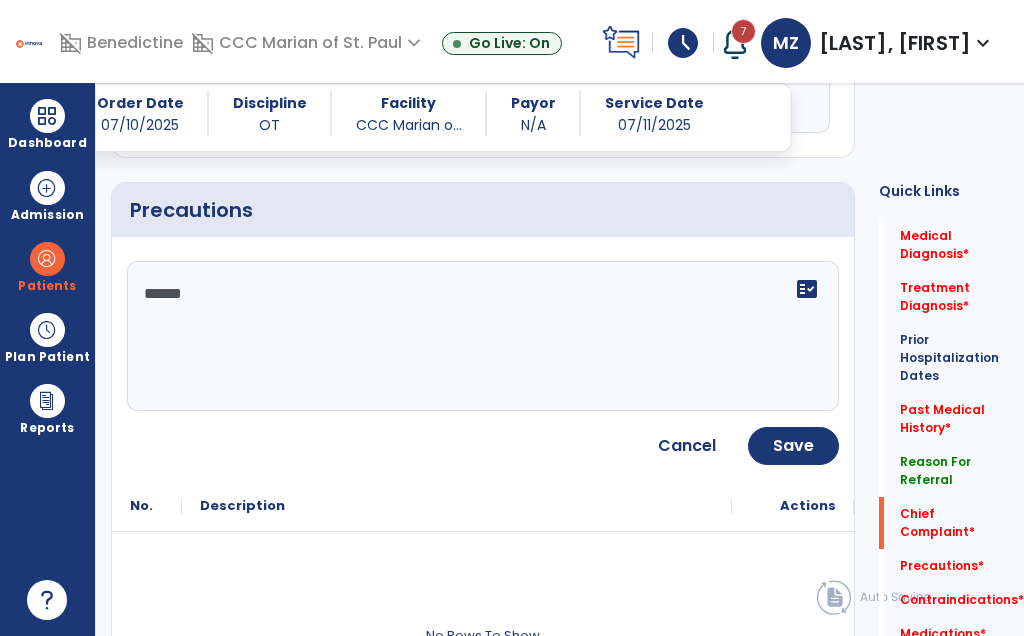 type on "*******" 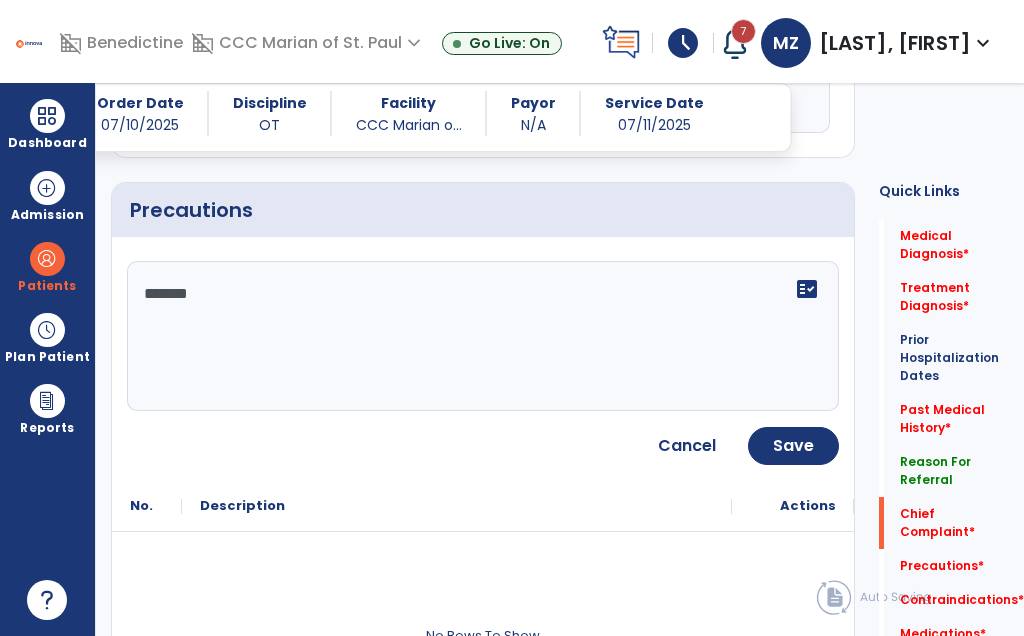click on "Save" 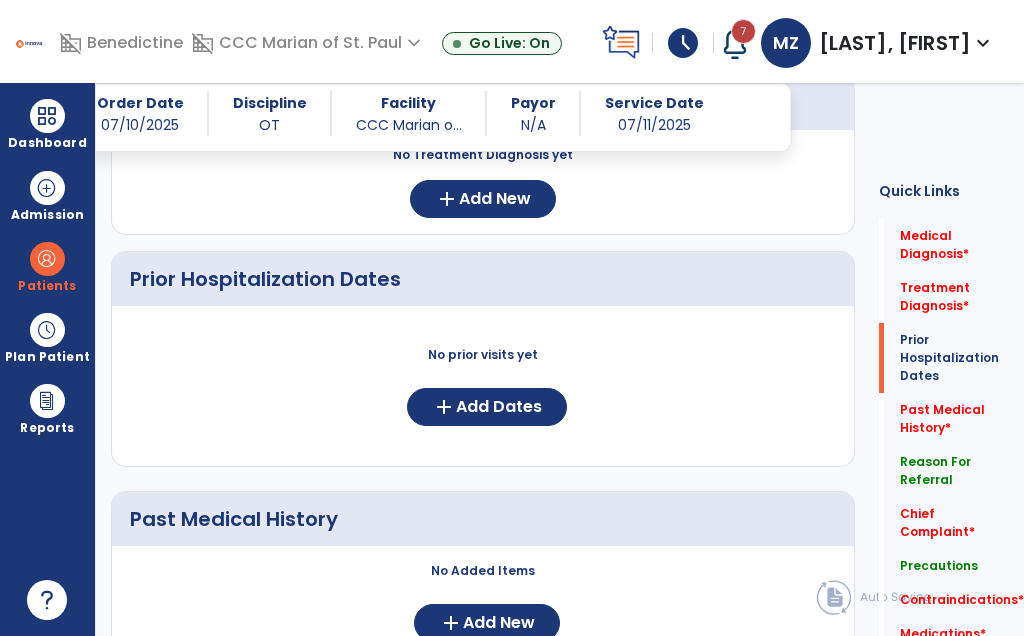 scroll, scrollTop: 780, scrollLeft: 0, axis: vertical 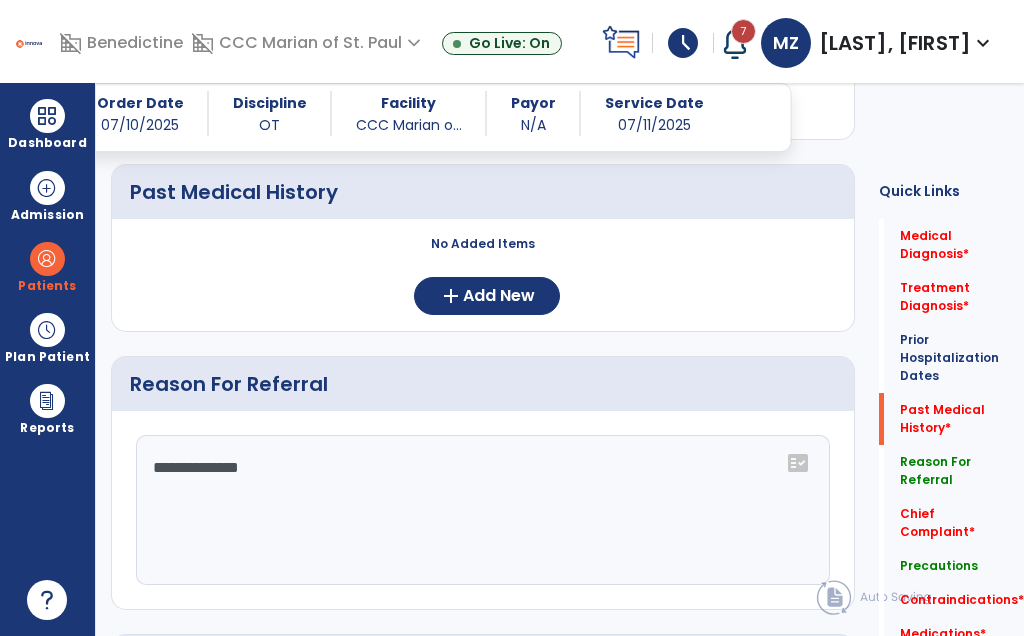click on "Add New" 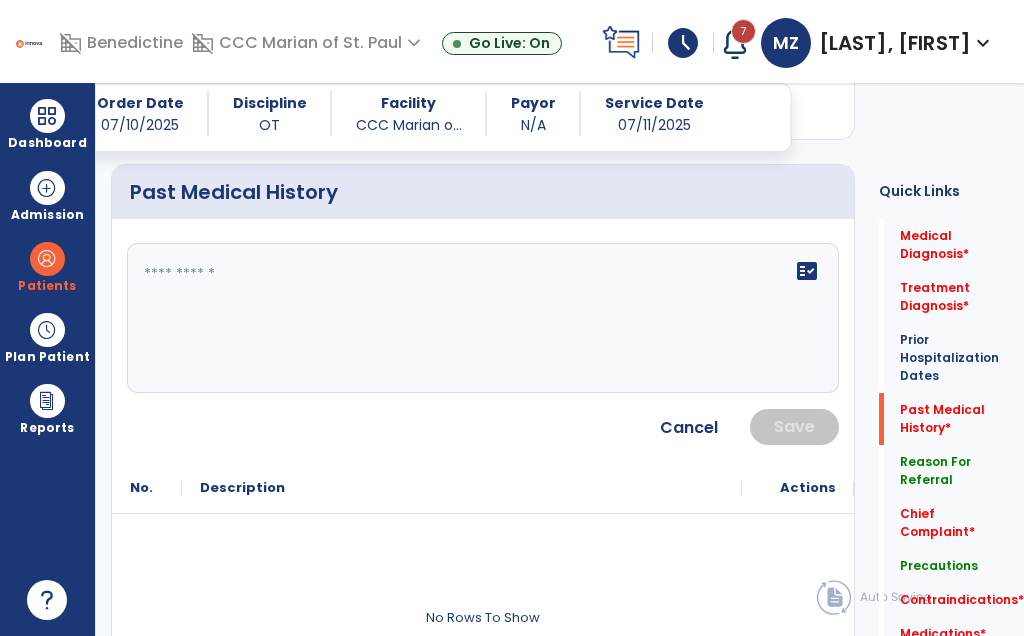 click on "fact_check" 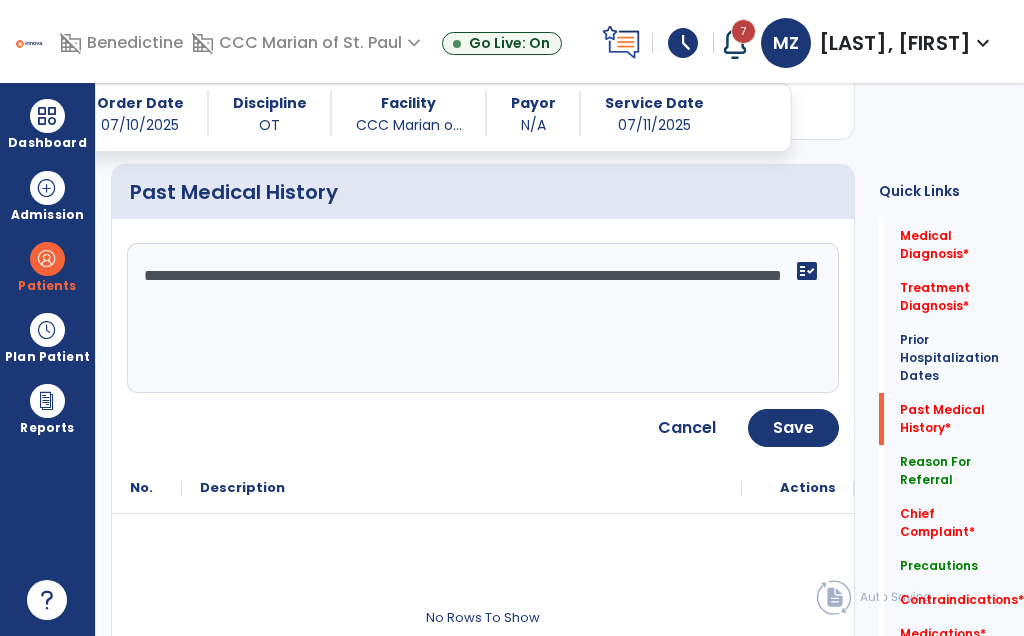 click on "**********" 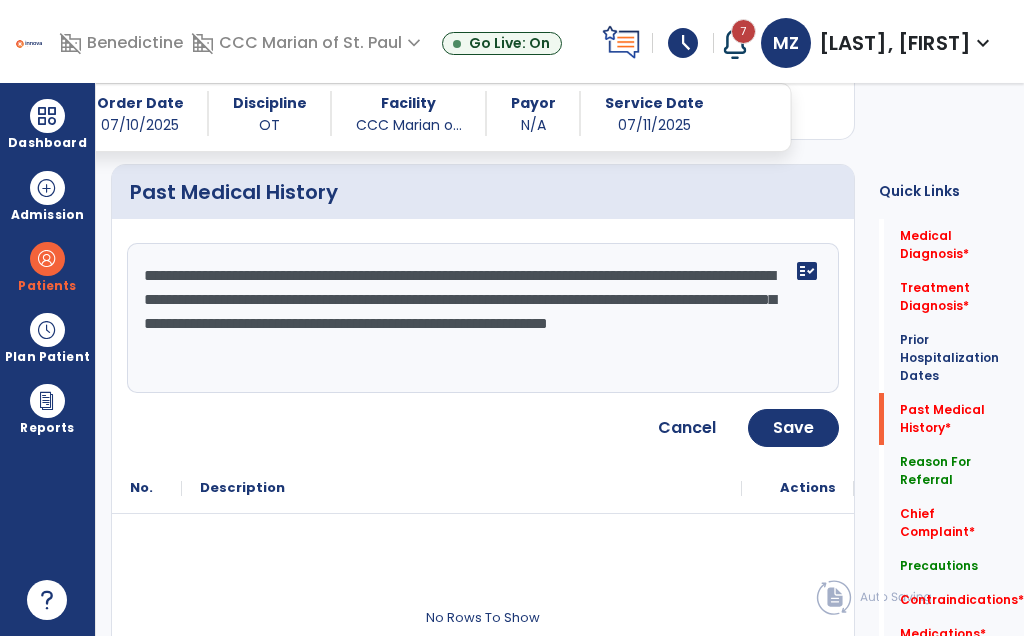 click on "**********" 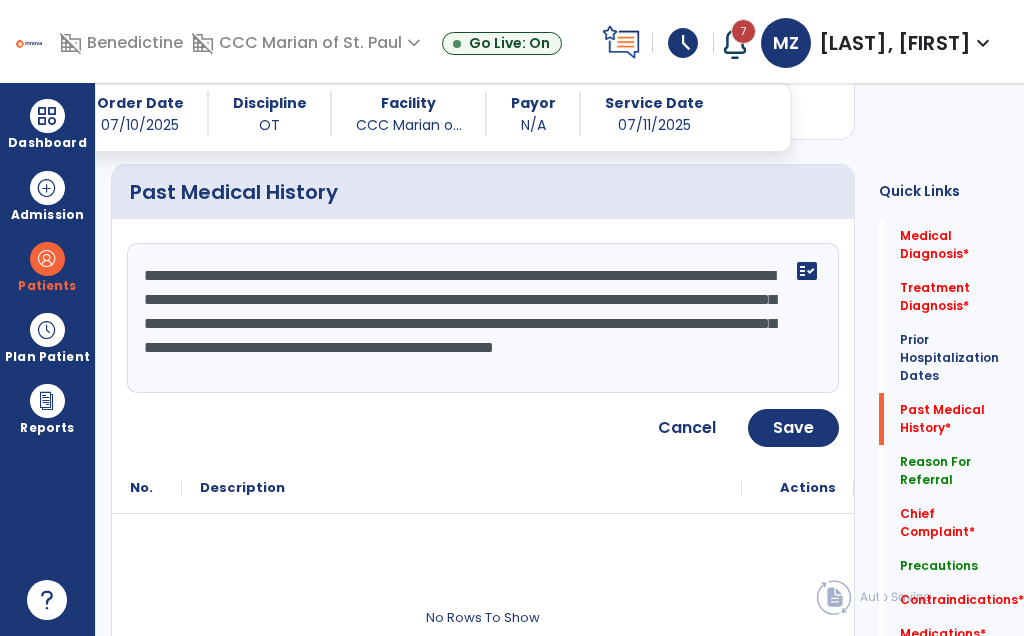 scroll, scrollTop: 15, scrollLeft: 0, axis: vertical 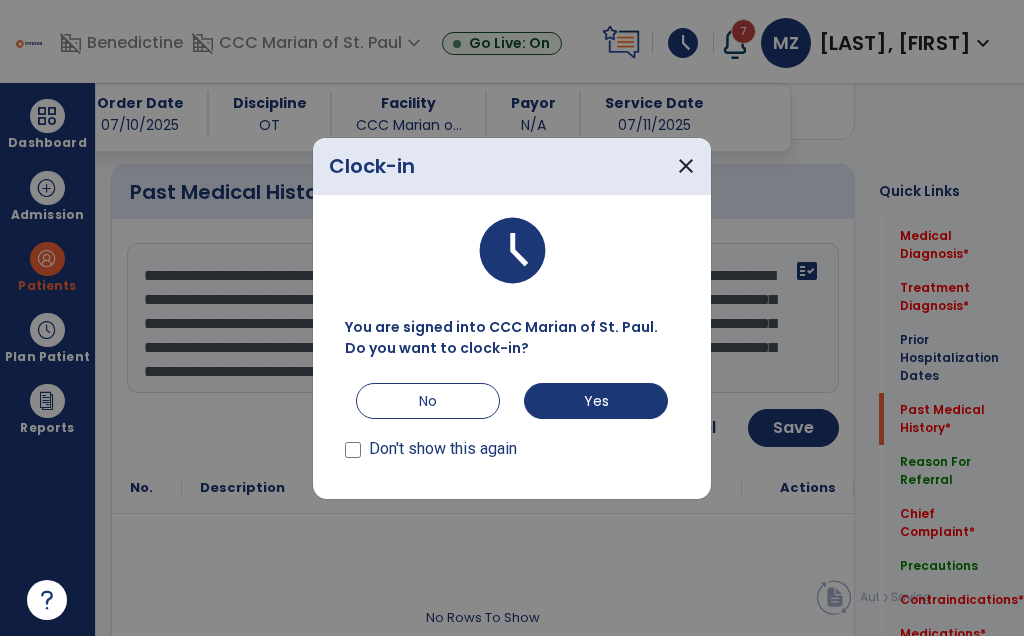 click on "close" at bounding box center [686, 166] 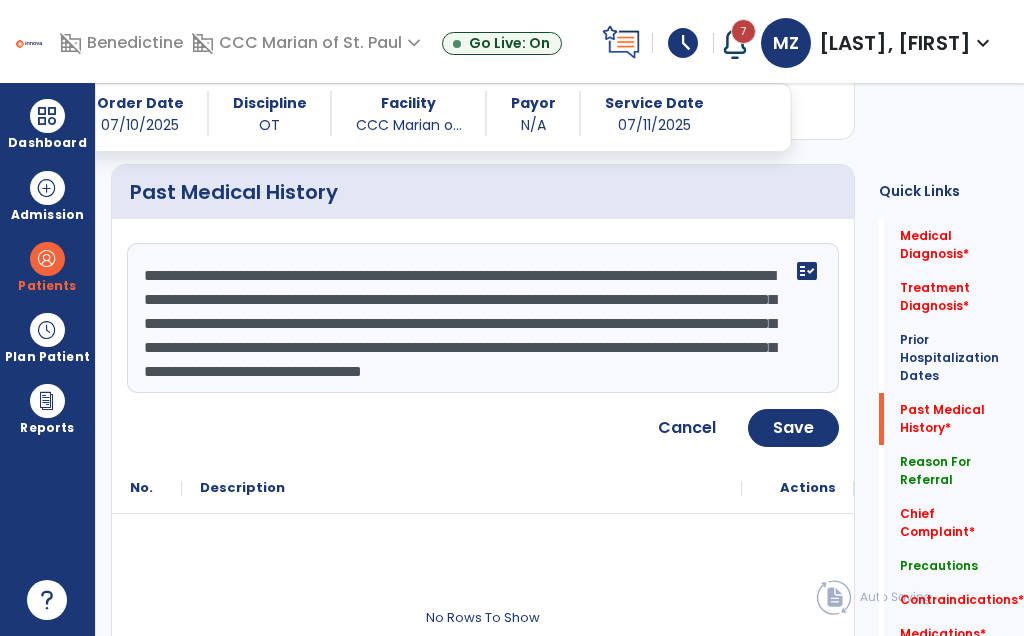 click on "**********" 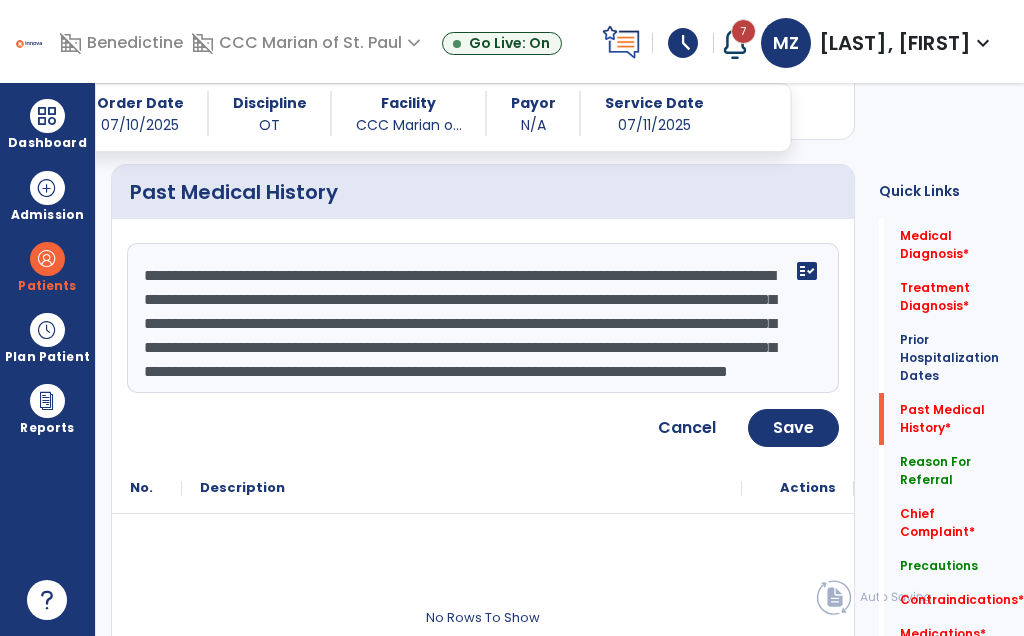 scroll, scrollTop: 63, scrollLeft: 0, axis: vertical 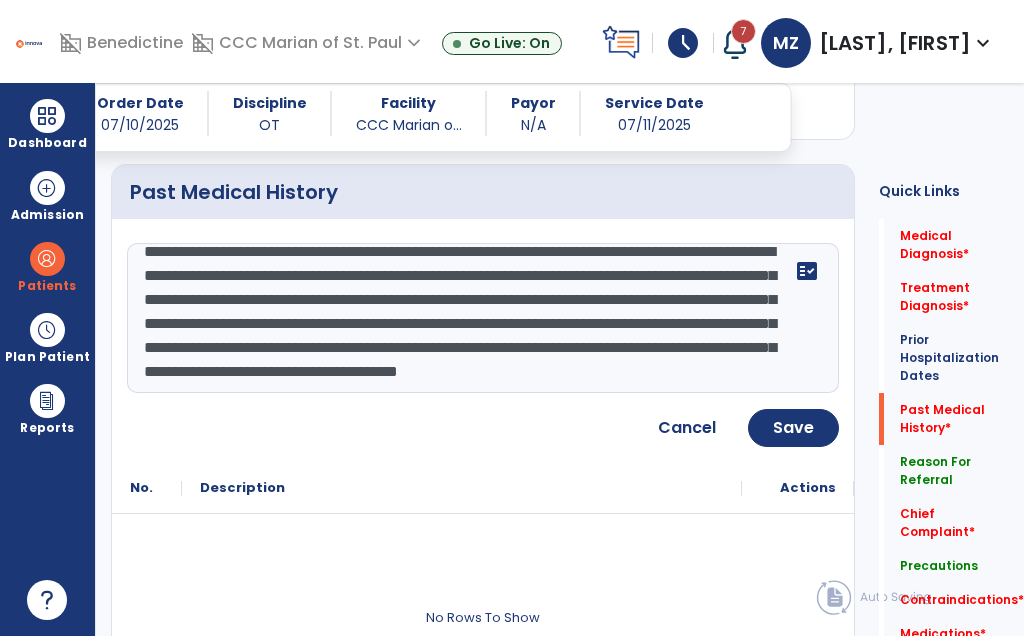 type on "**********" 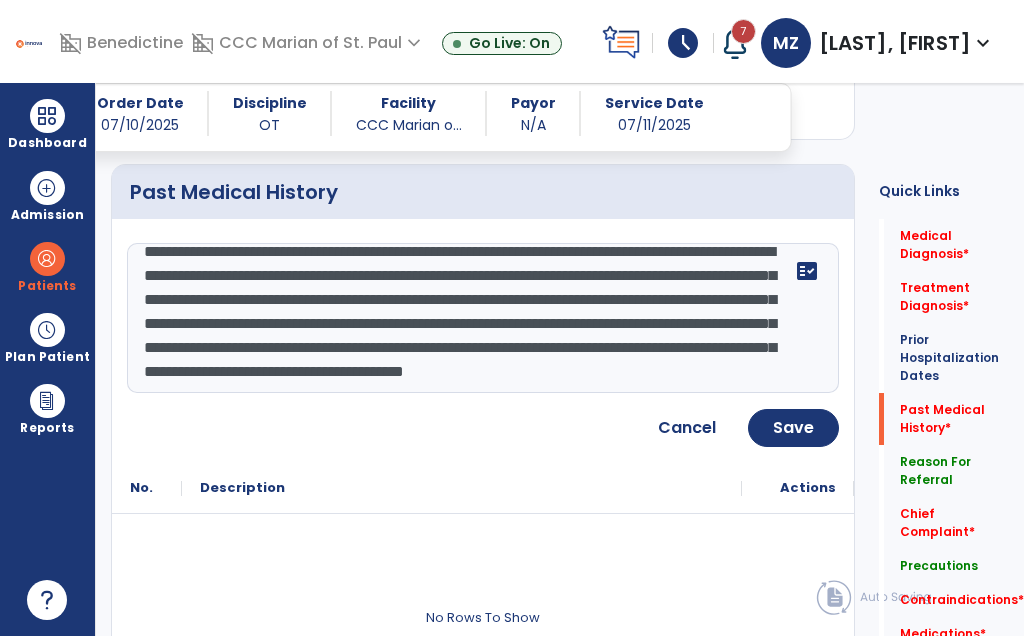 click on "Save" 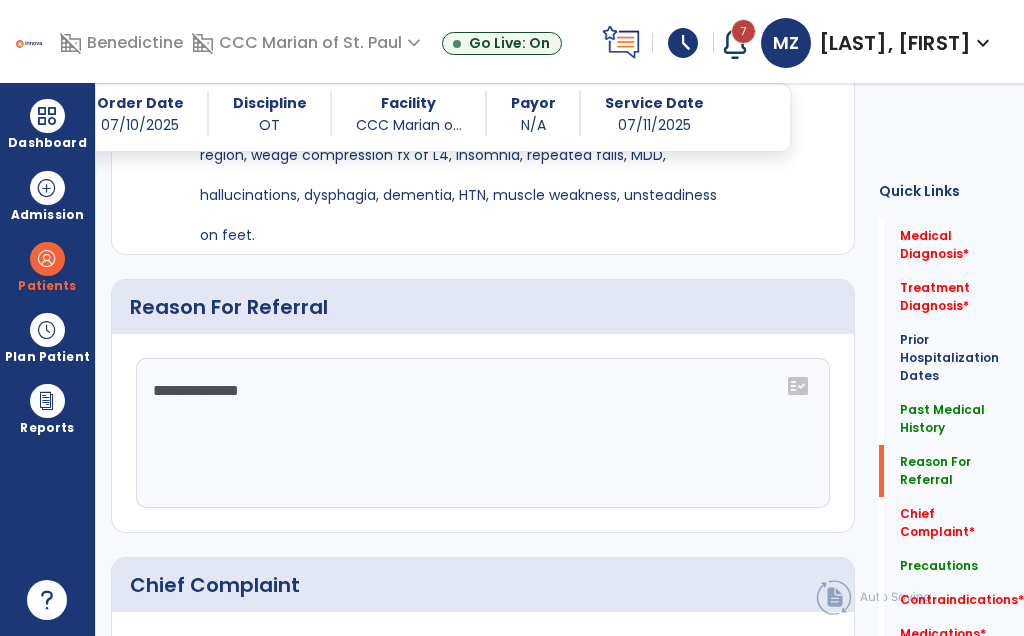 scroll, scrollTop: 1252, scrollLeft: 0, axis: vertical 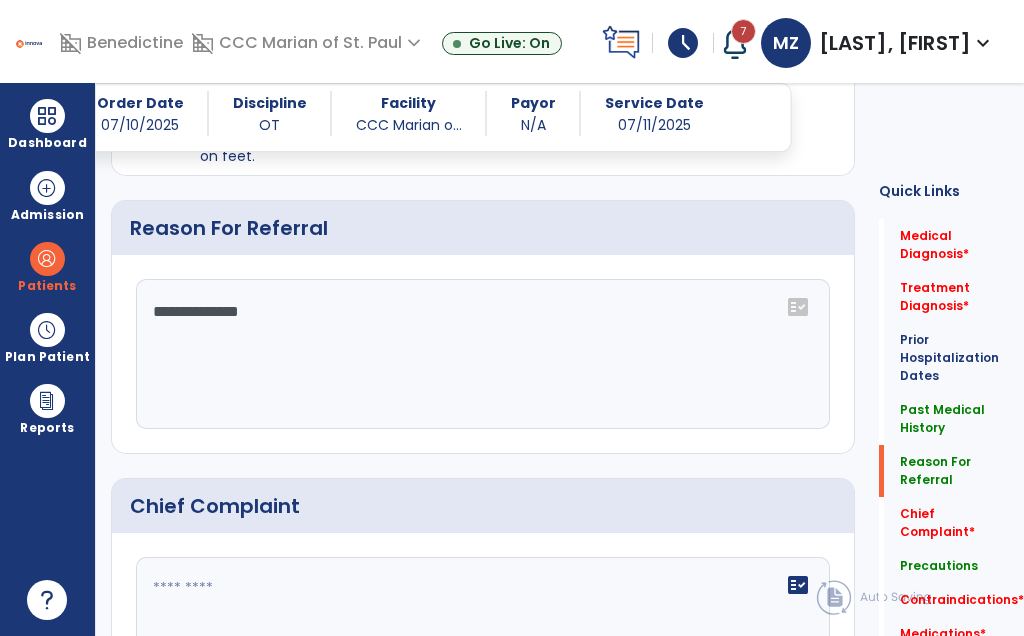click on "**********" 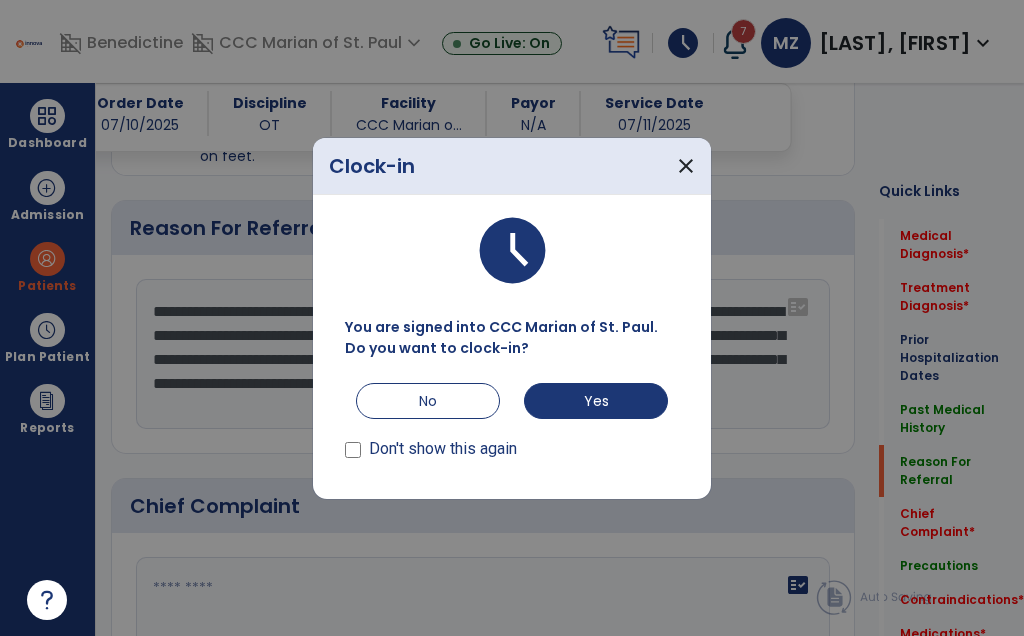 click on "close" at bounding box center [686, 166] 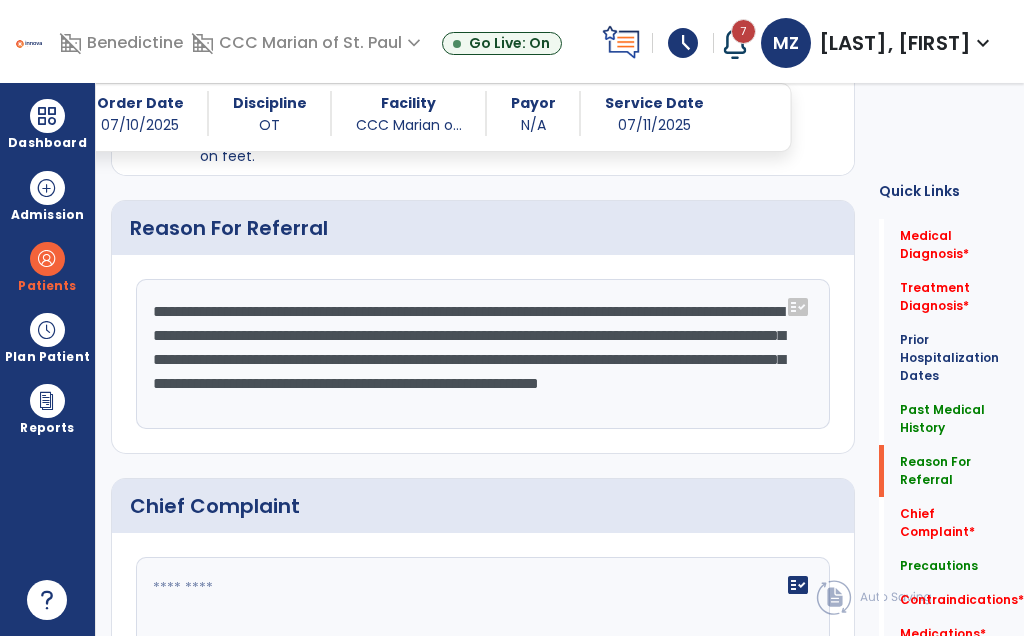 click on "**********" 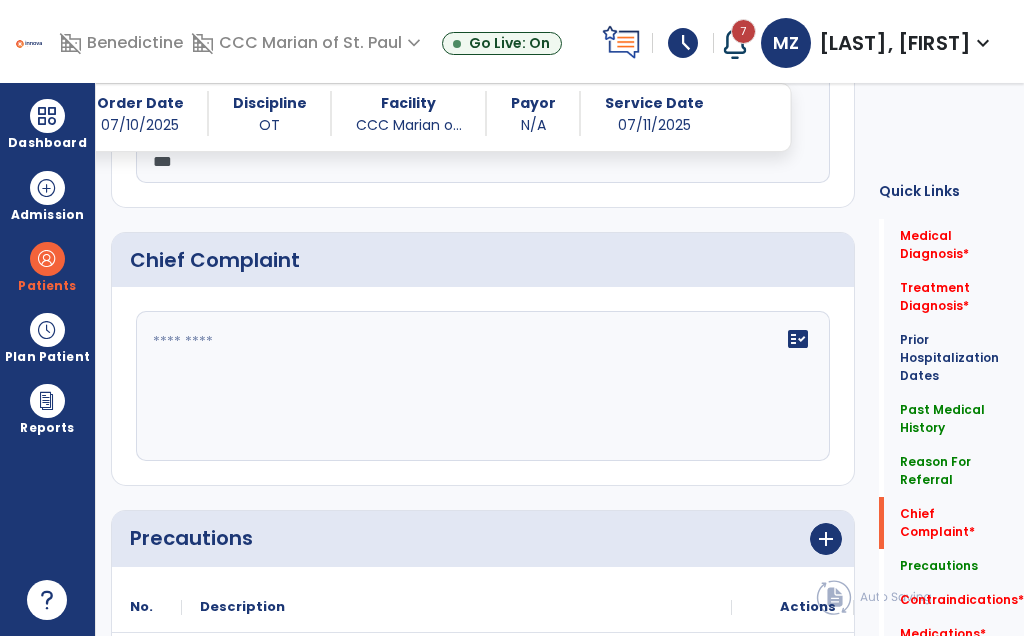 scroll, scrollTop: 1552, scrollLeft: 0, axis: vertical 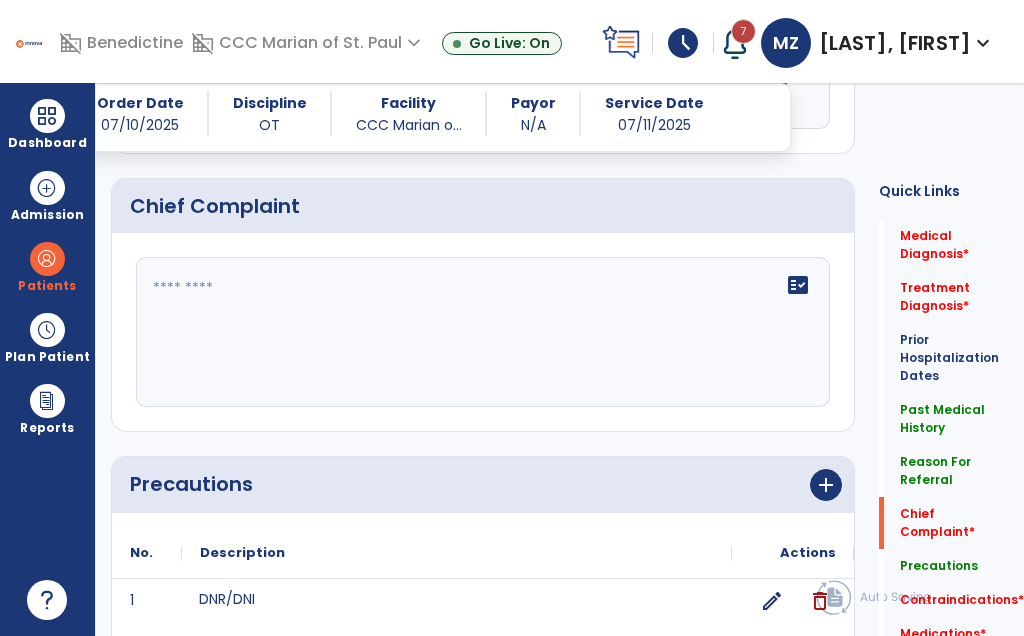 type on "**********" 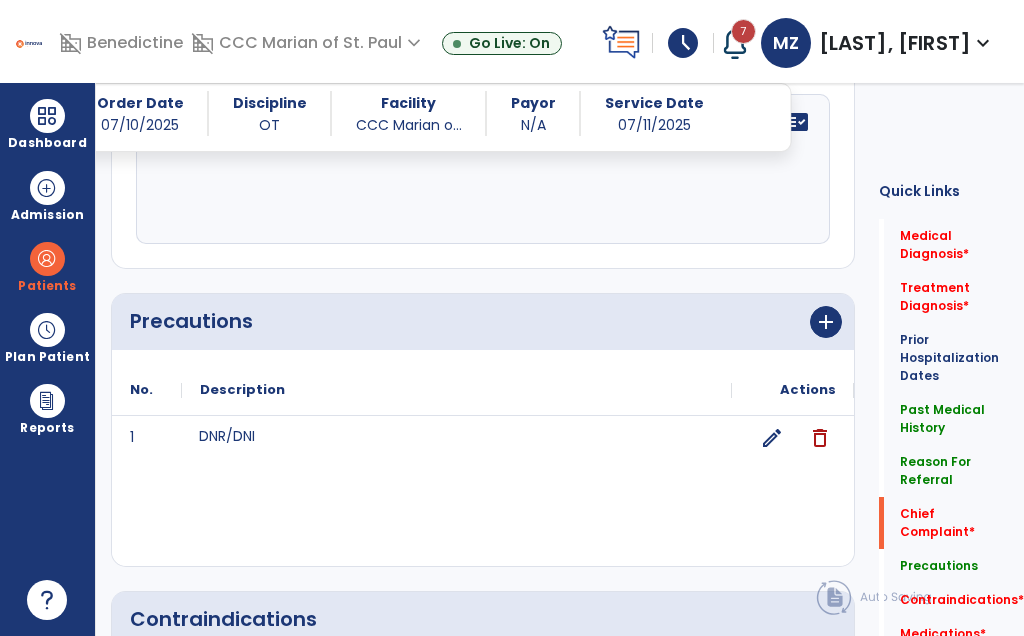 scroll, scrollTop: 1734, scrollLeft: 0, axis: vertical 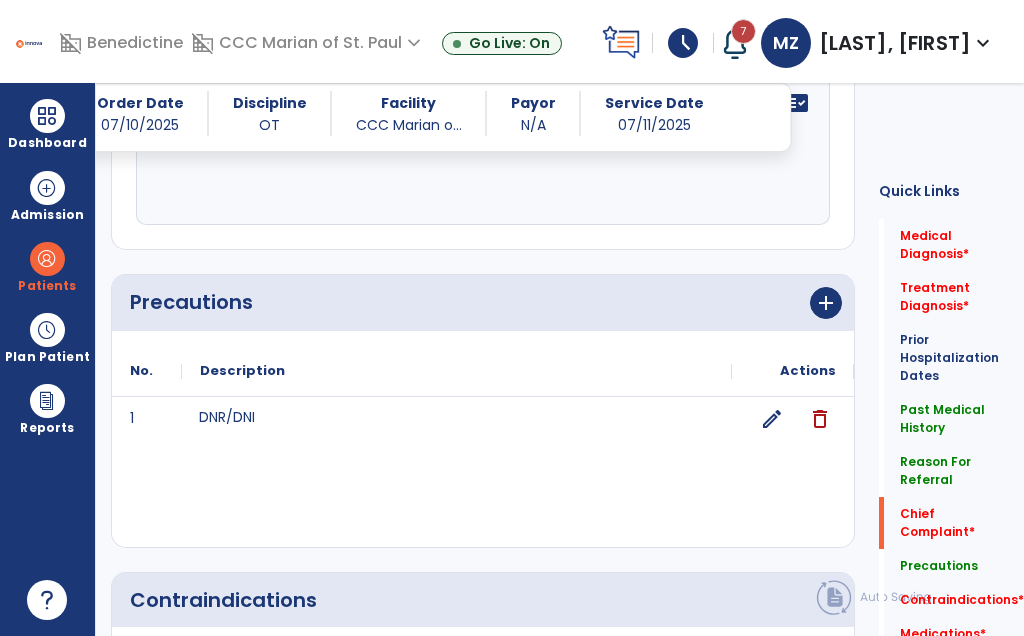 type on "**********" 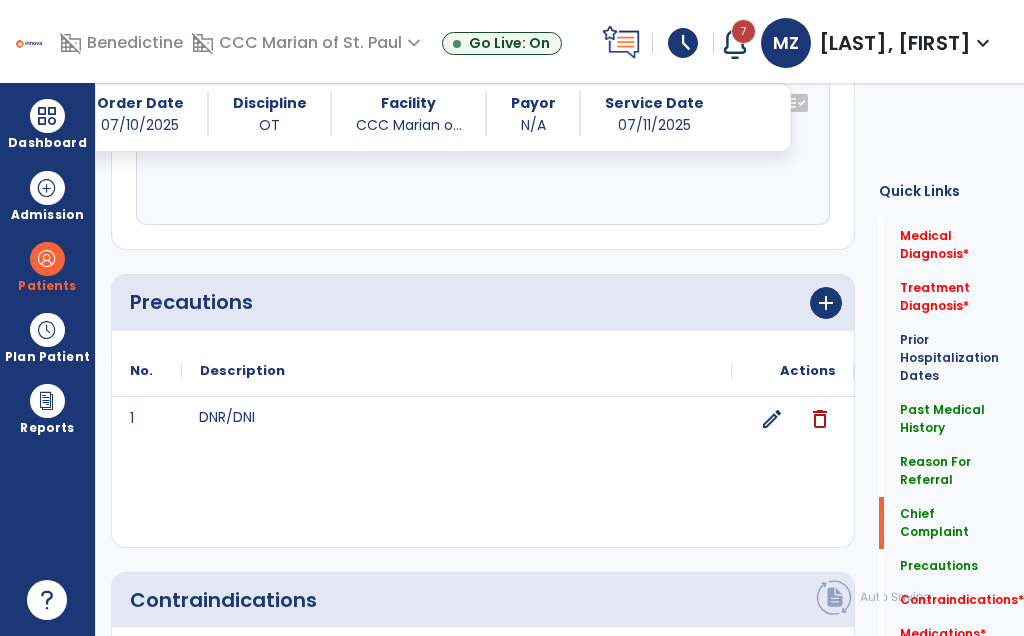 click on "add" 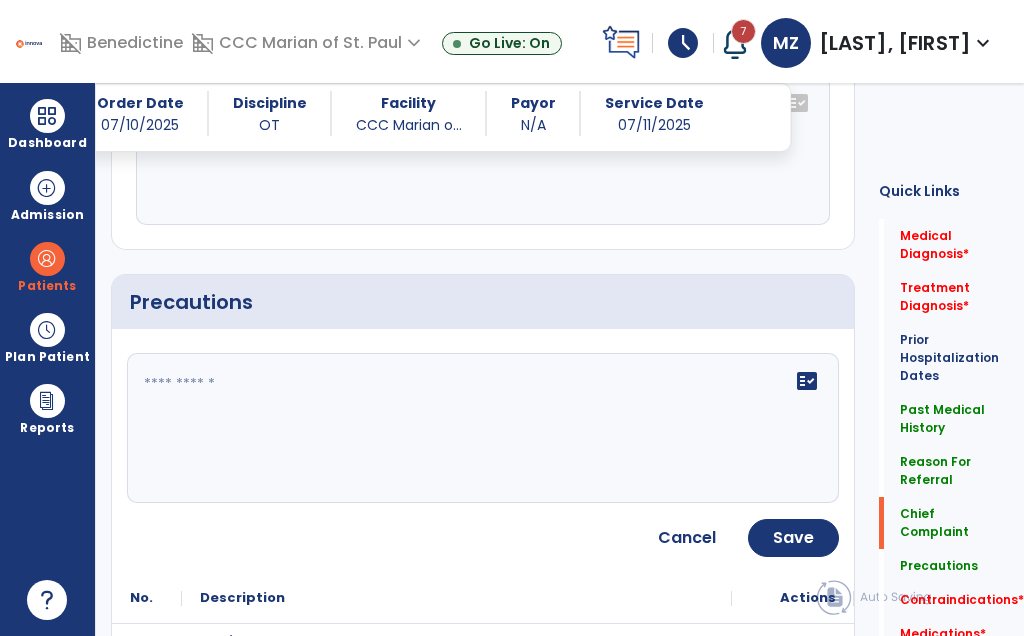 click on "fact_check" 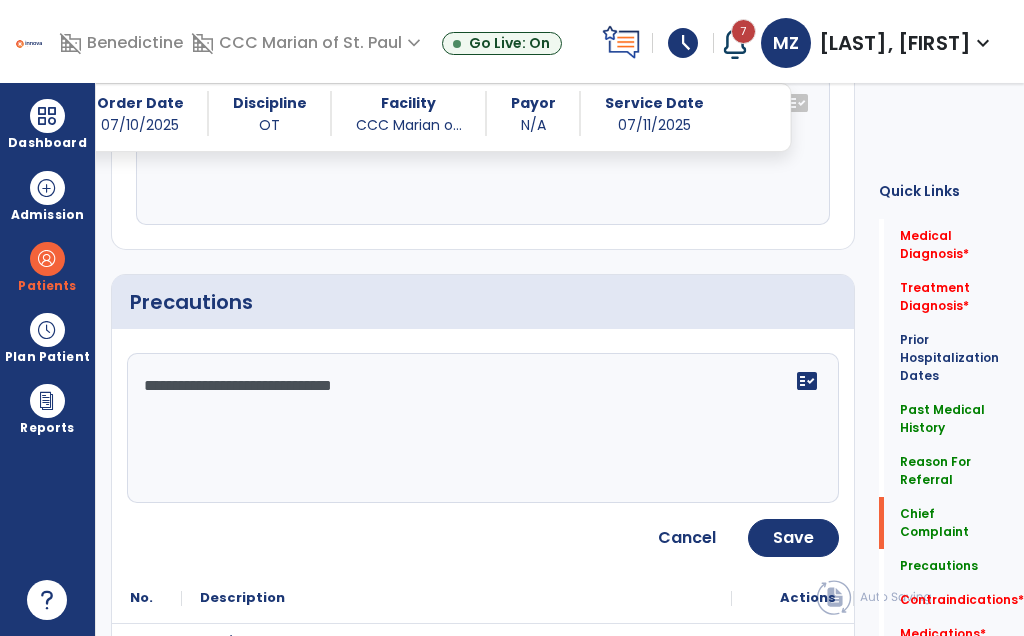 type on "**********" 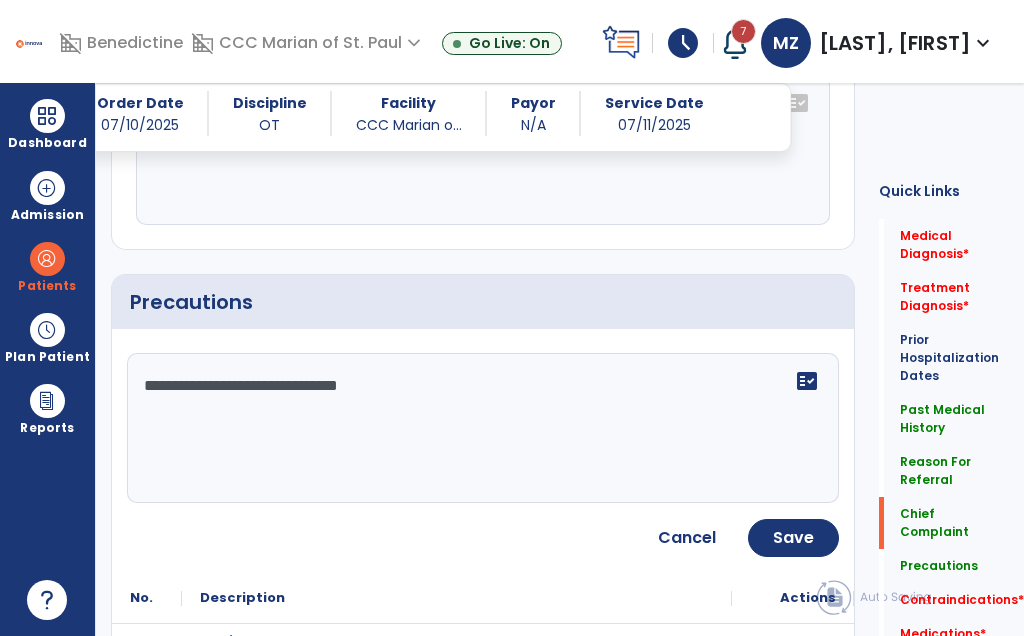 click on "Save" 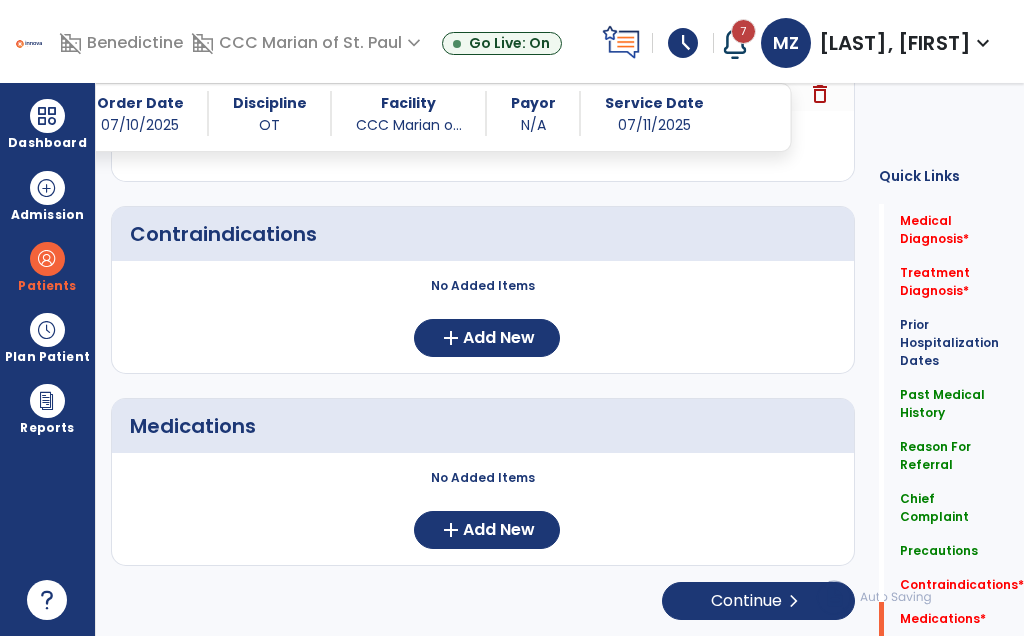 scroll, scrollTop: 2100, scrollLeft: 0, axis: vertical 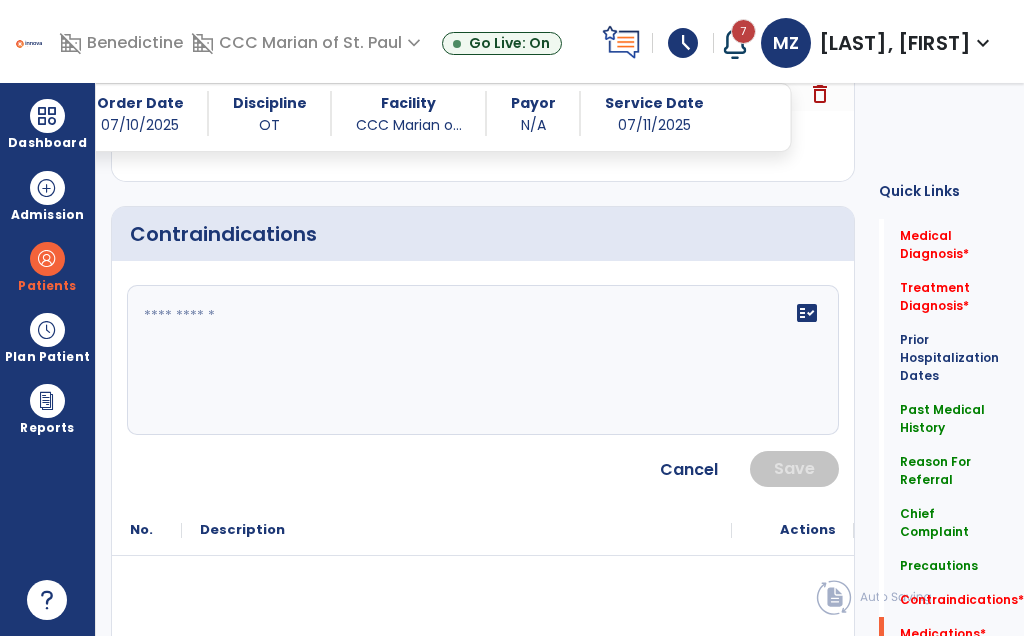 click on "fact_check" 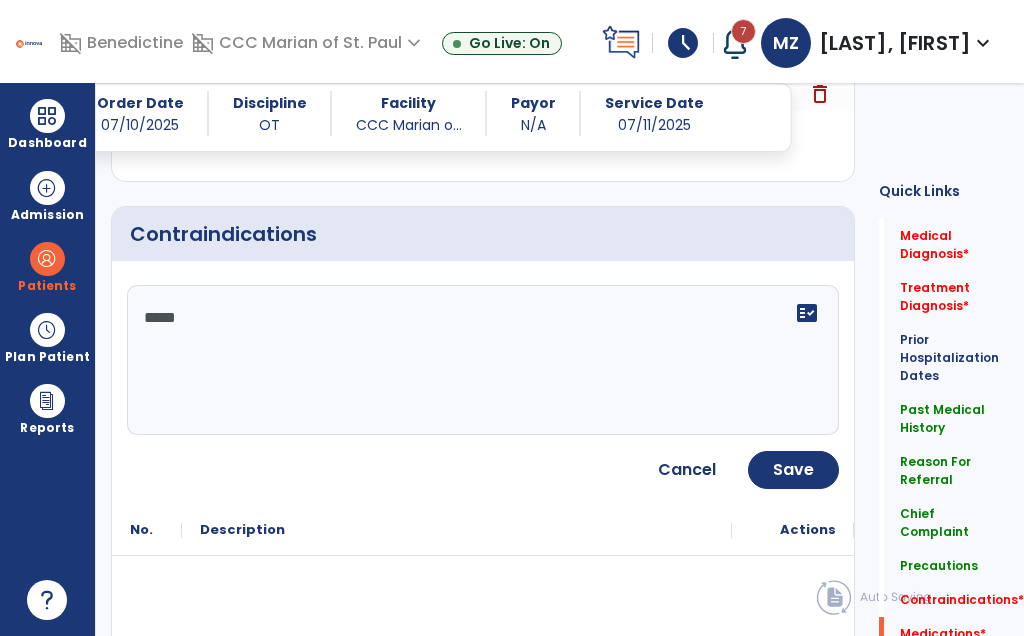 type on "*****" 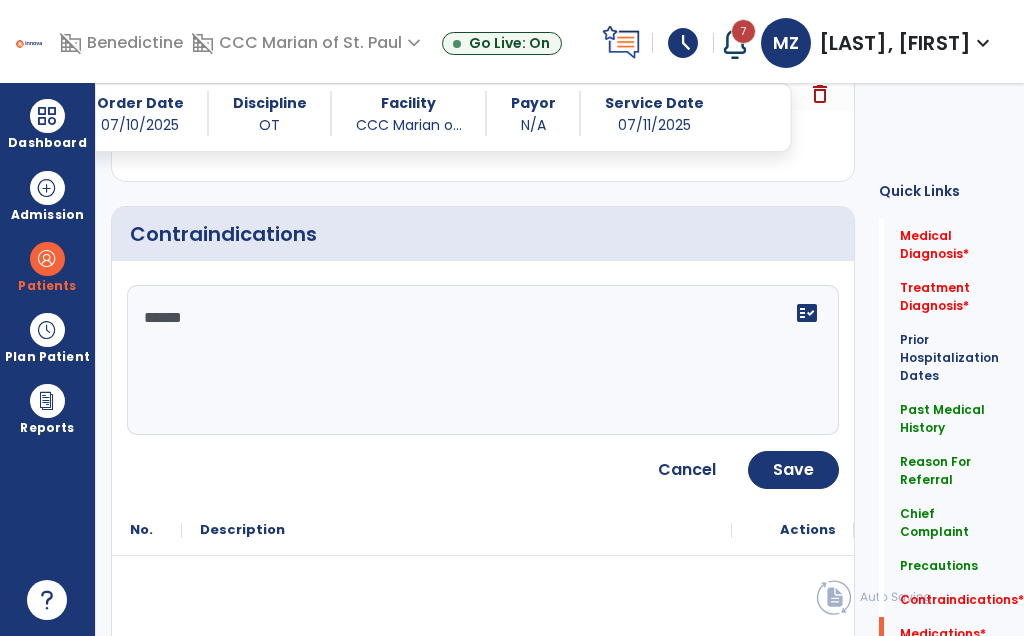 click on "Save" 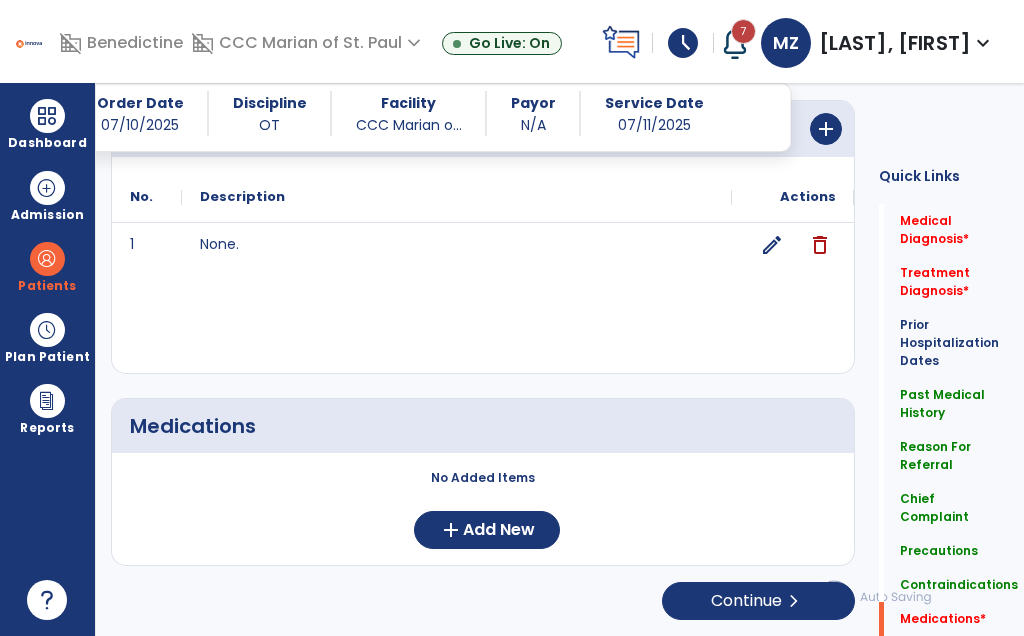 scroll, scrollTop: 2206, scrollLeft: 0, axis: vertical 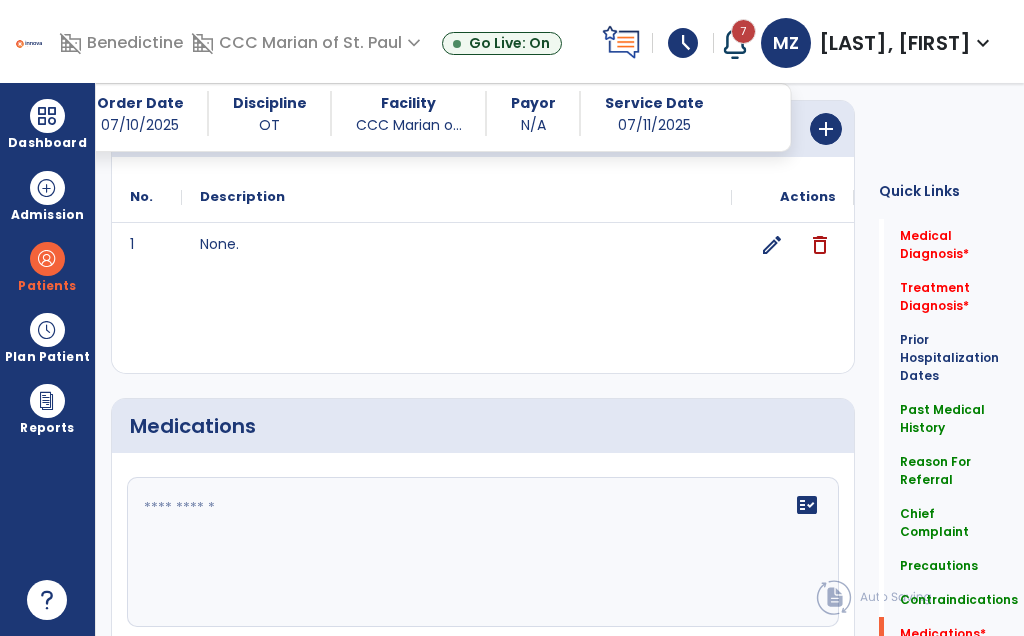 click on "fact_check" 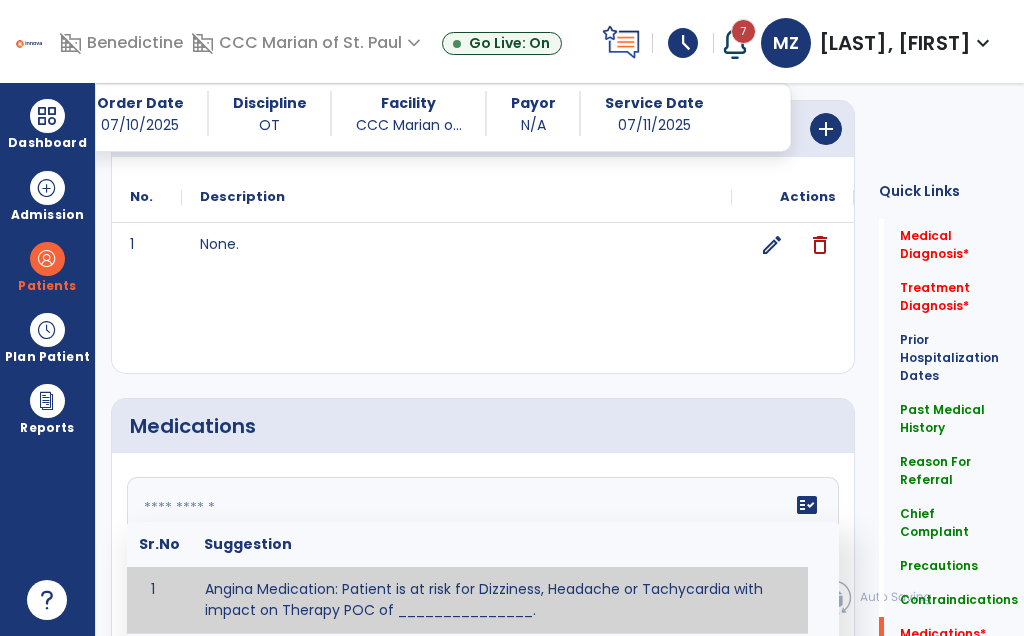 type on "*" 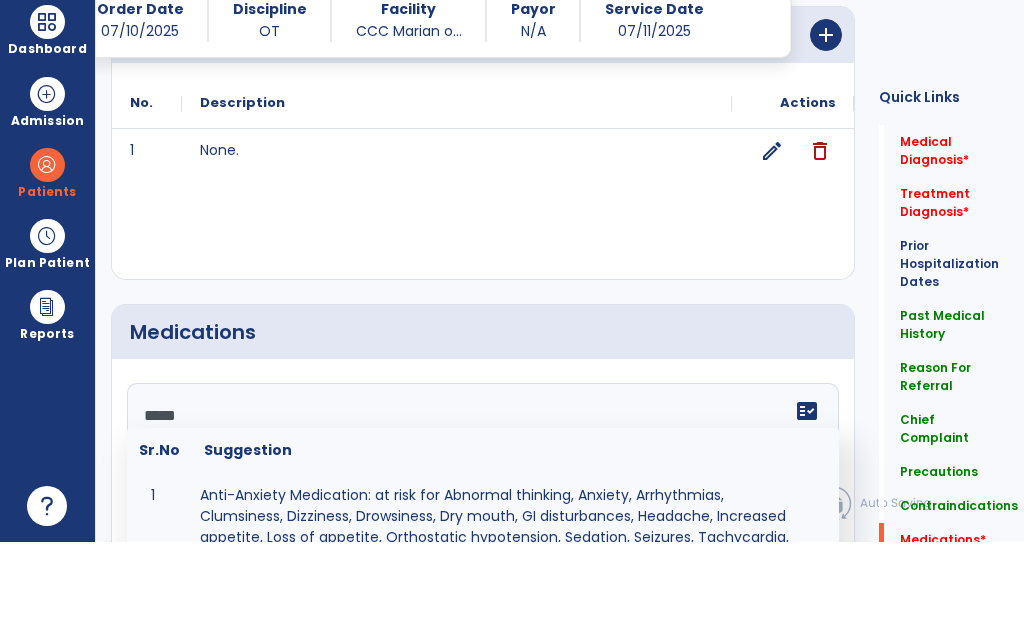 scroll, scrollTop: 2216, scrollLeft: 0, axis: vertical 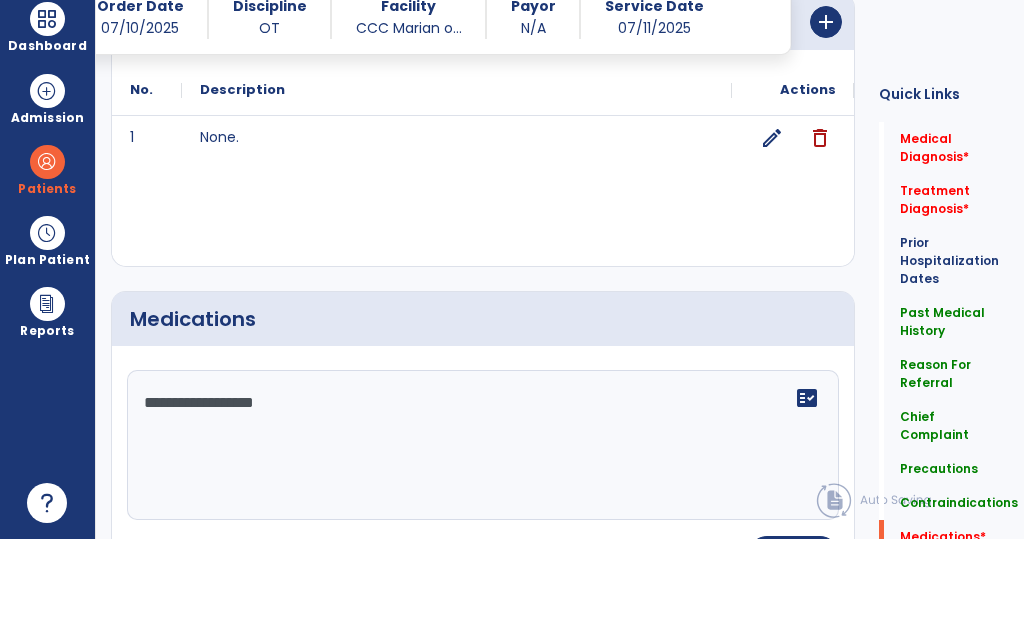 type on "**********" 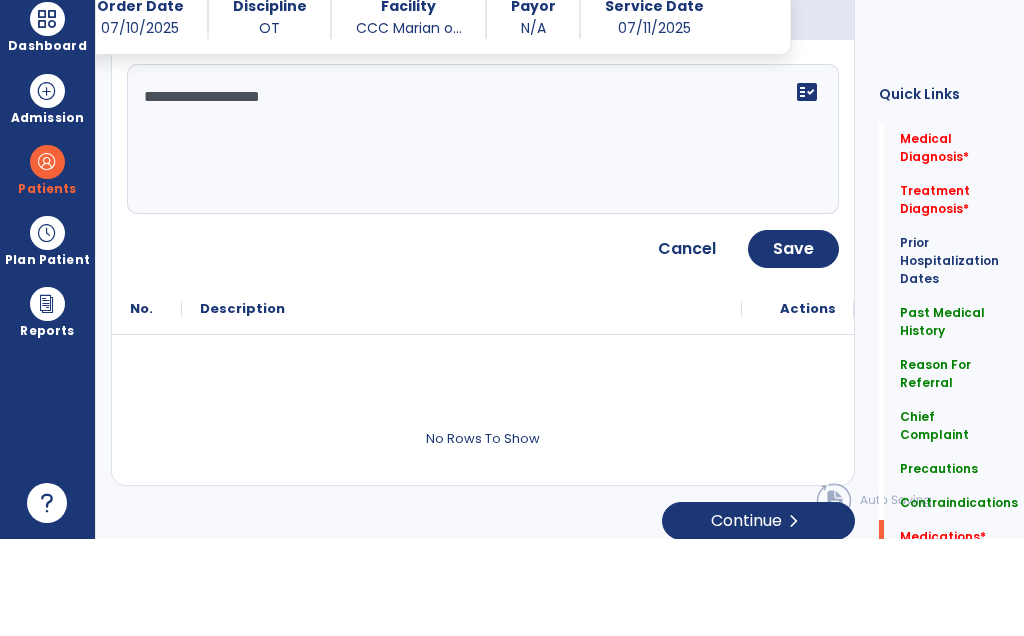 click on "Save" 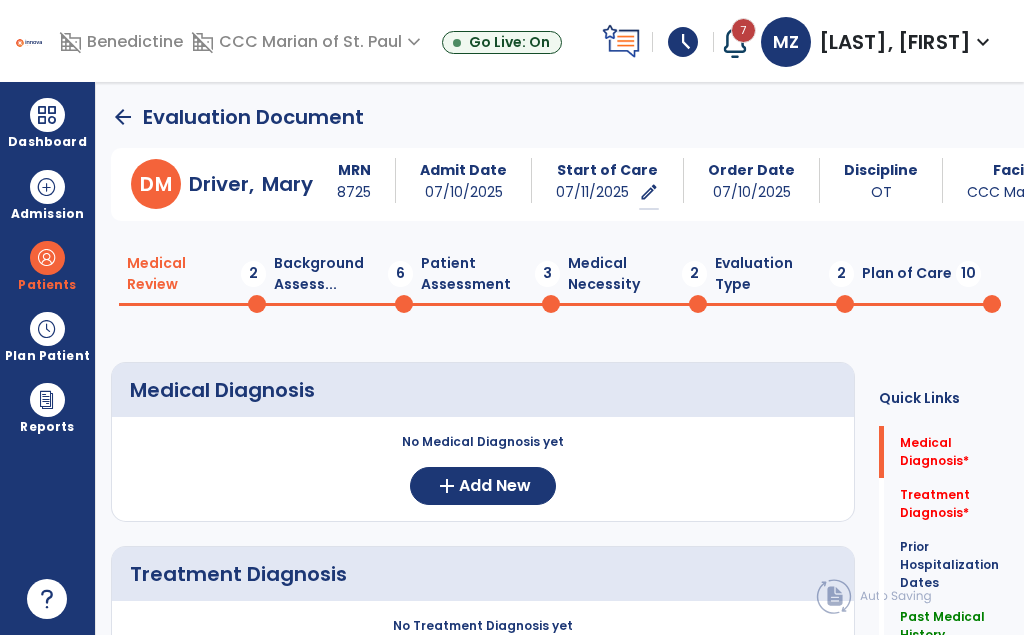 scroll, scrollTop: 0, scrollLeft: 0, axis: both 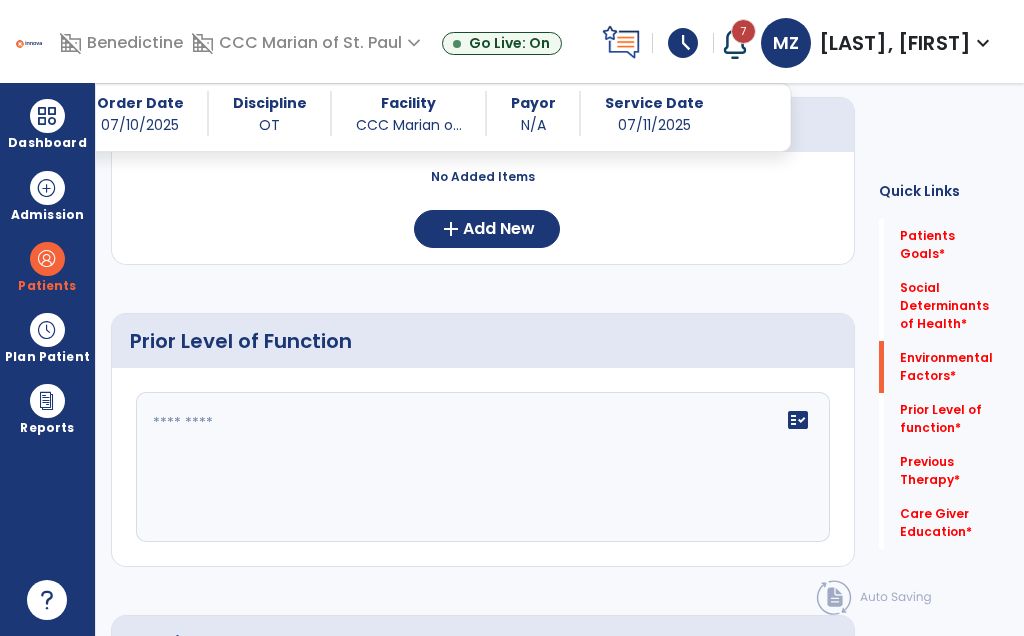 click on "fact_check" 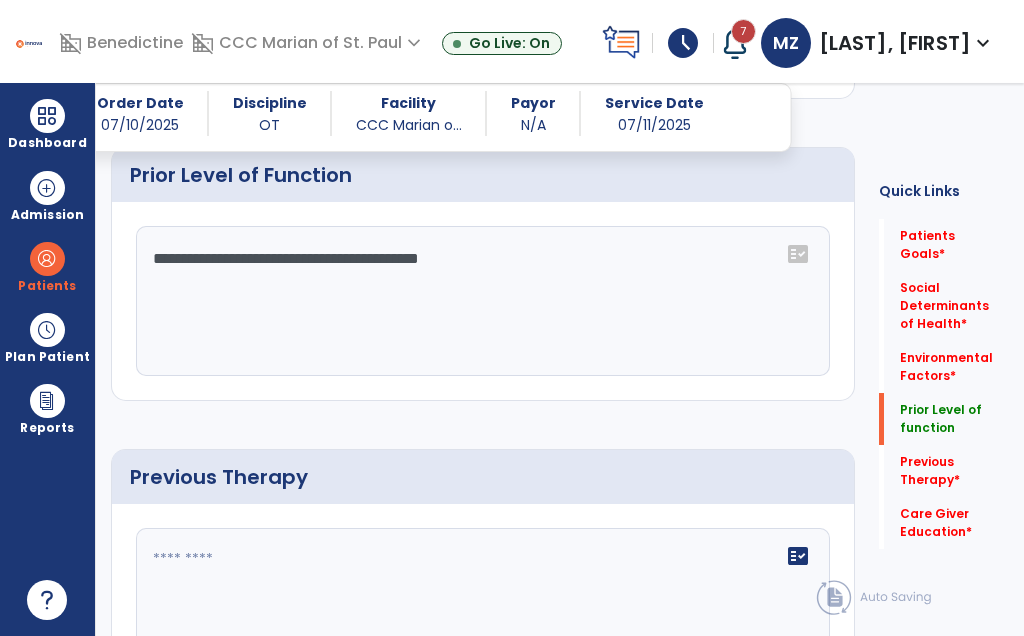 scroll, scrollTop: 845, scrollLeft: 0, axis: vertical 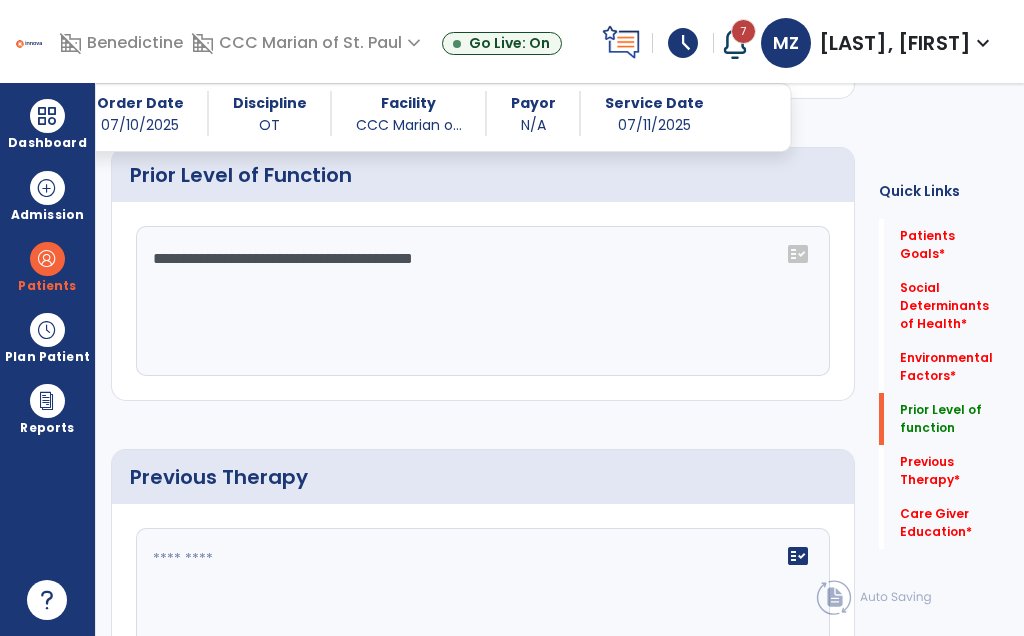 click on "**********" 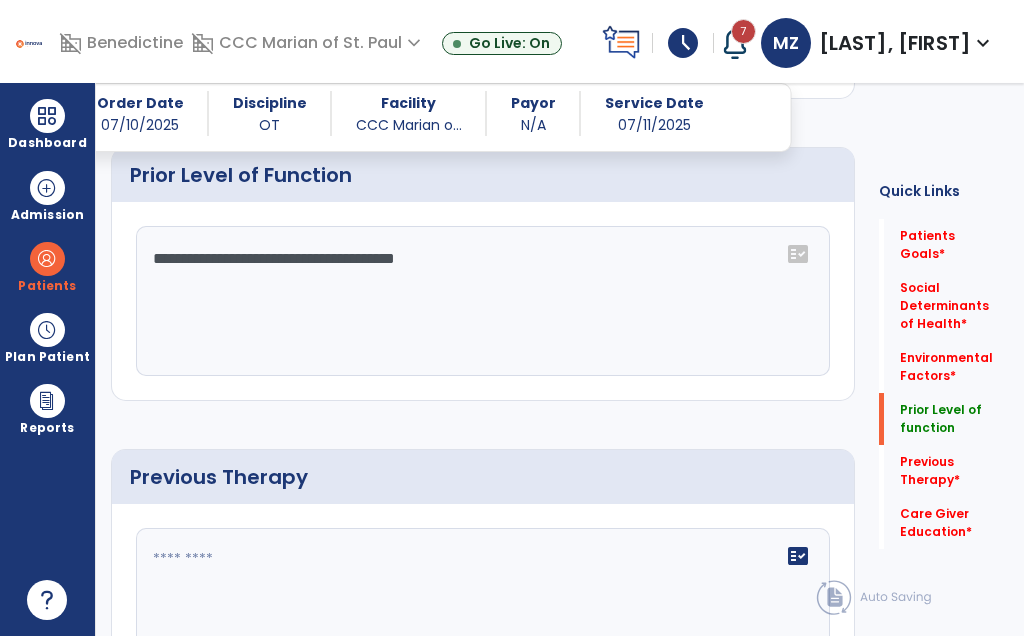 click on "**********" 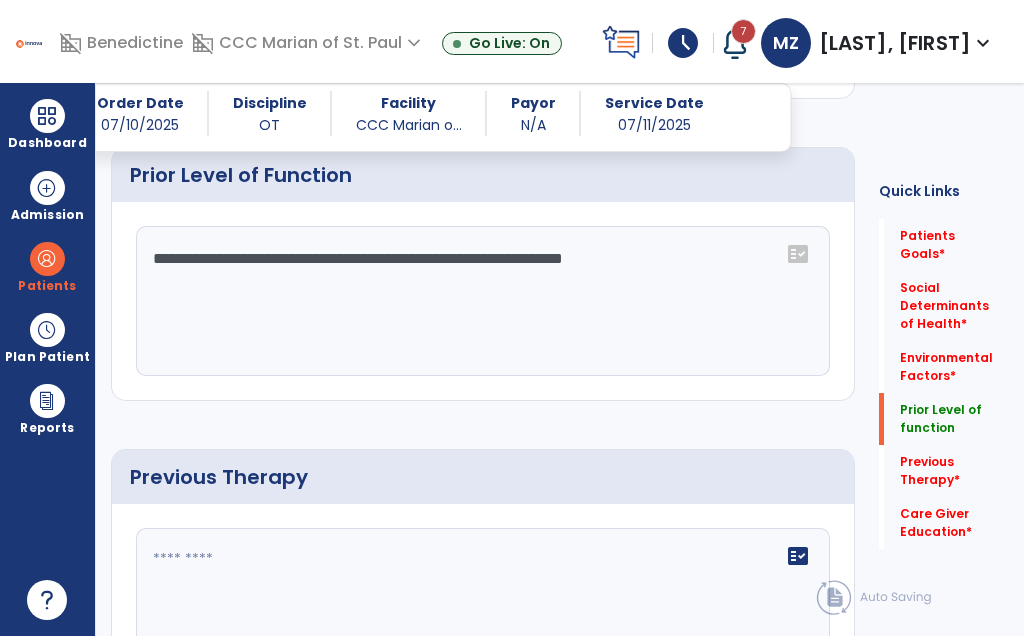 click on "**********" 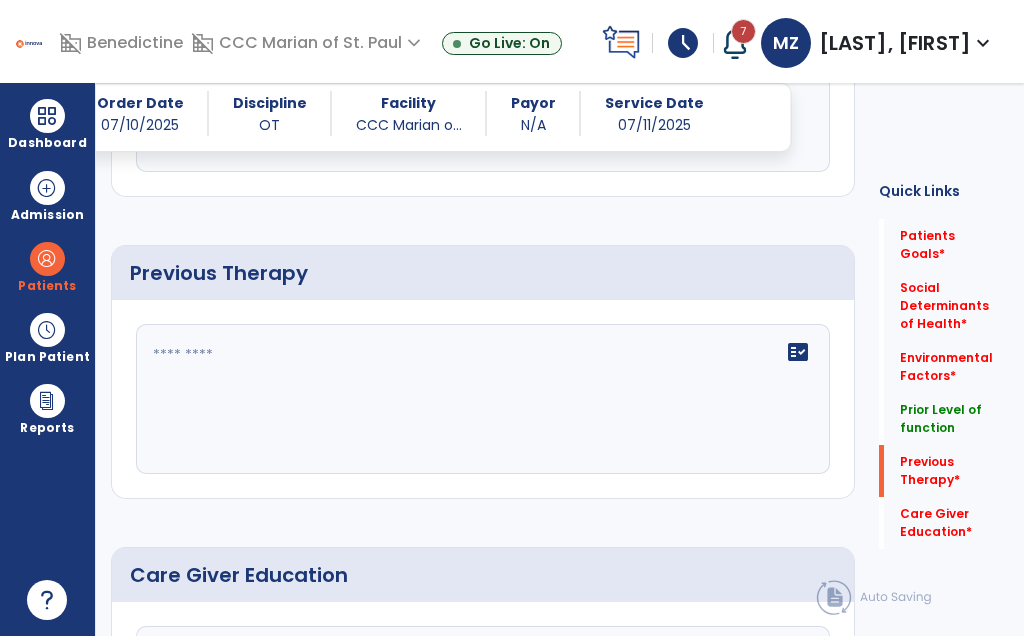 scroll, scrollTop: 1049, scrollLeft: 0, axis: vertical 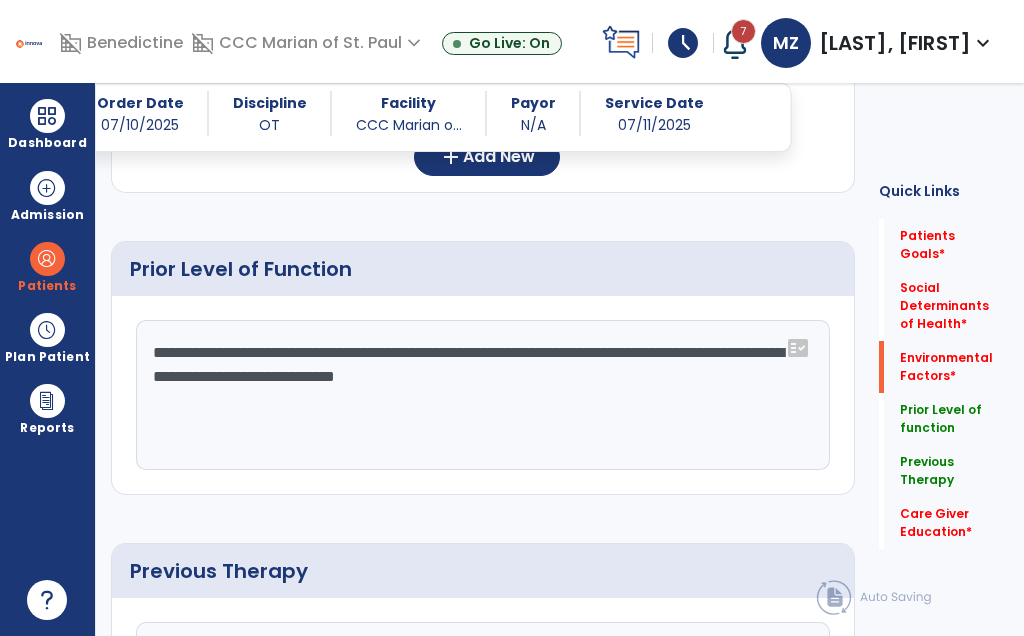 type on "**********" 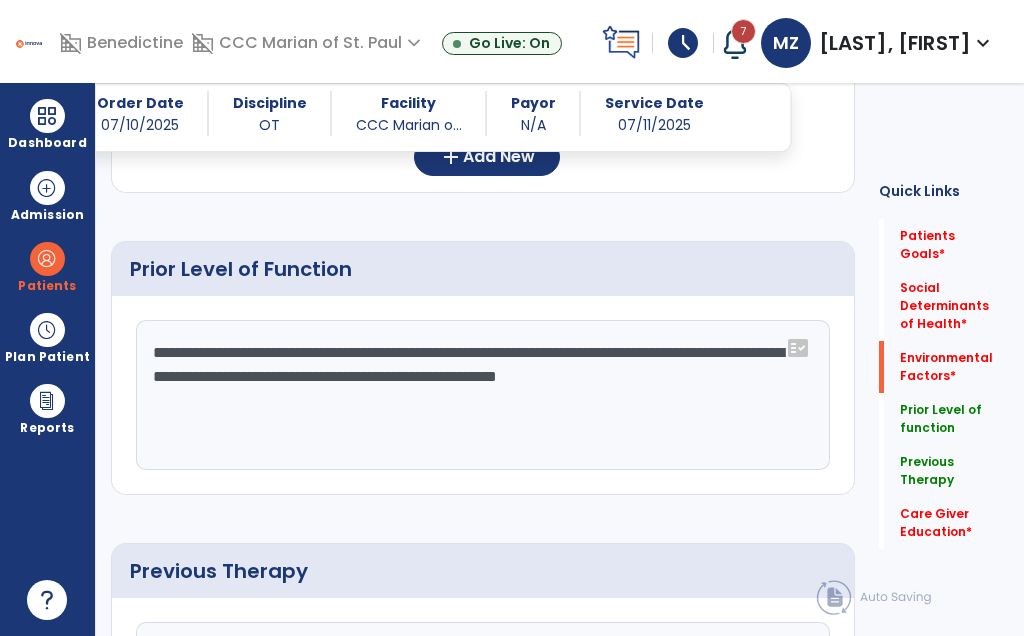 click on "**********" 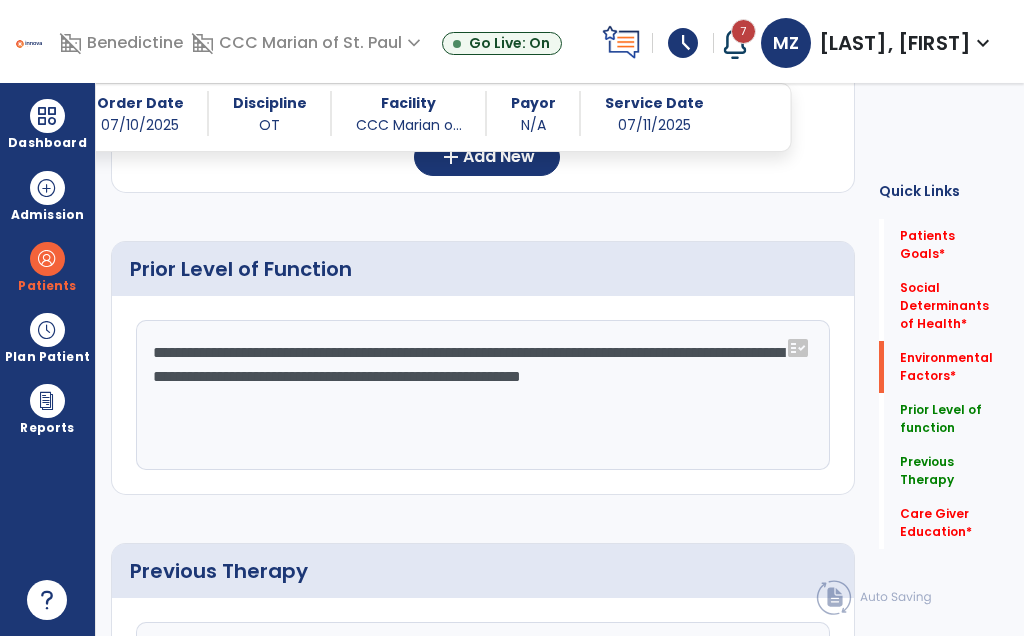click on "**********" 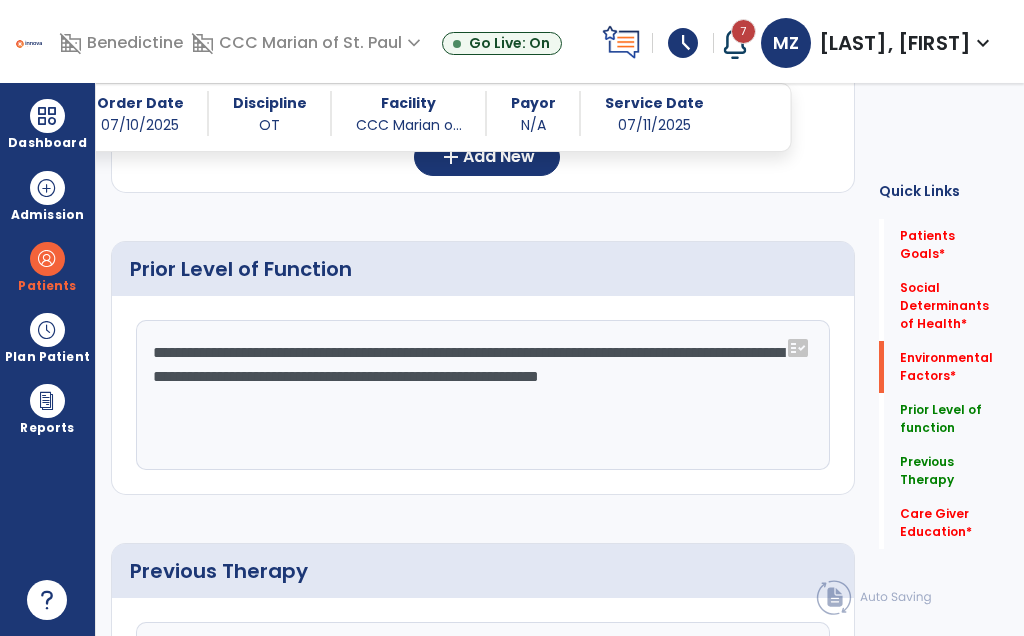 click on "**********" 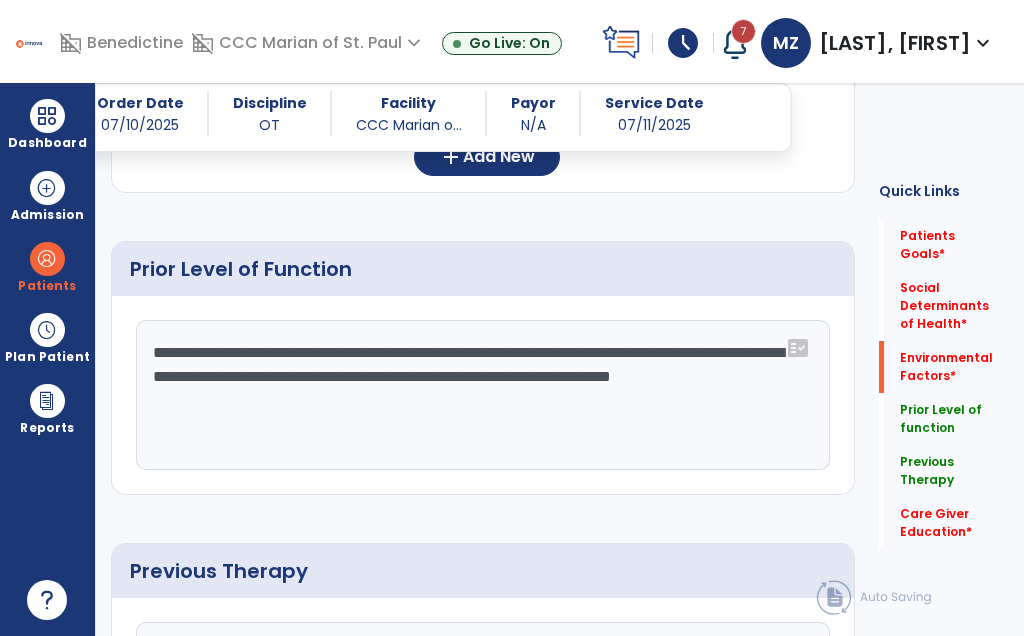click on "**********" 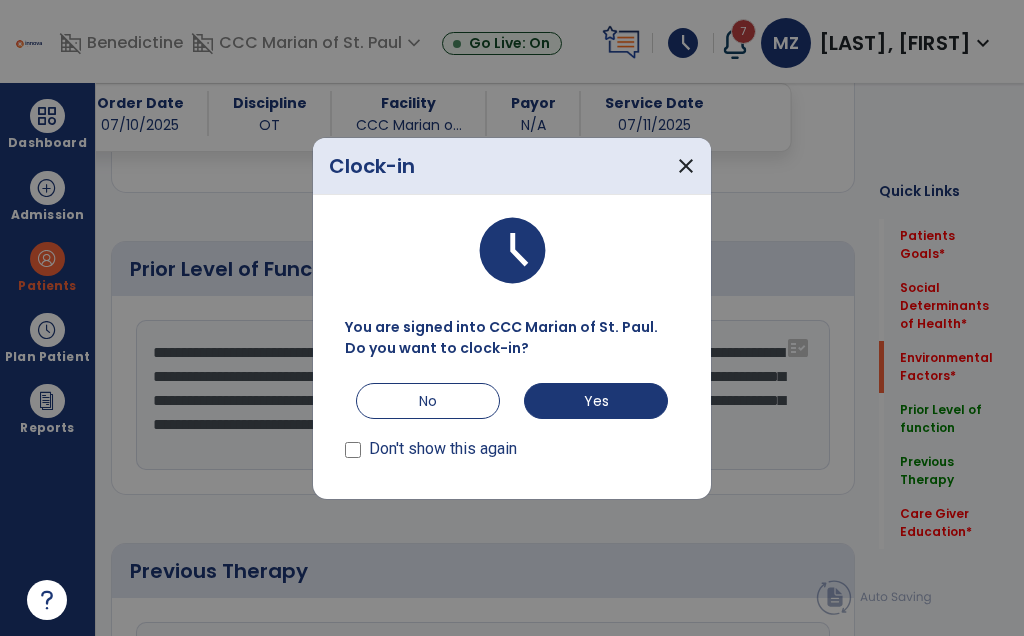 click on "close" at bounding box center [686, 166] 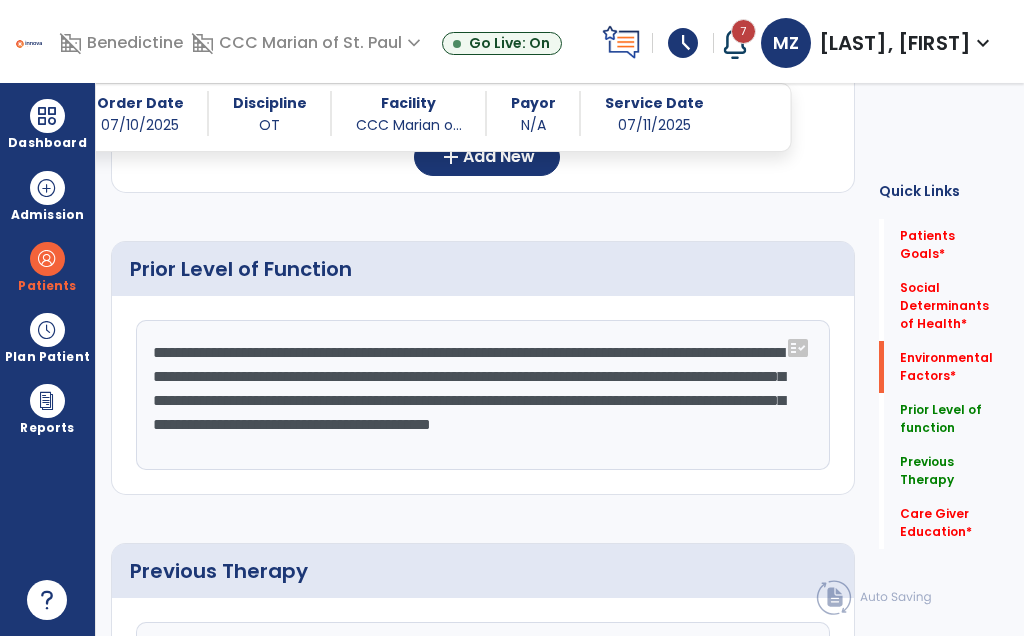click on "**********" 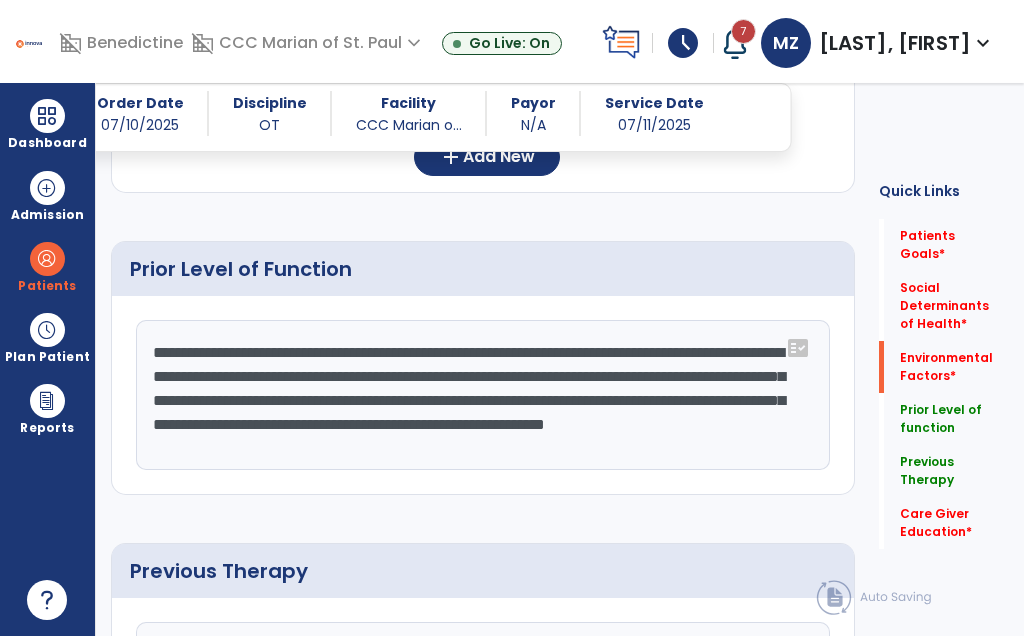 scroll, scrollTop: 15, scrollLeft: 0, axis: vertical 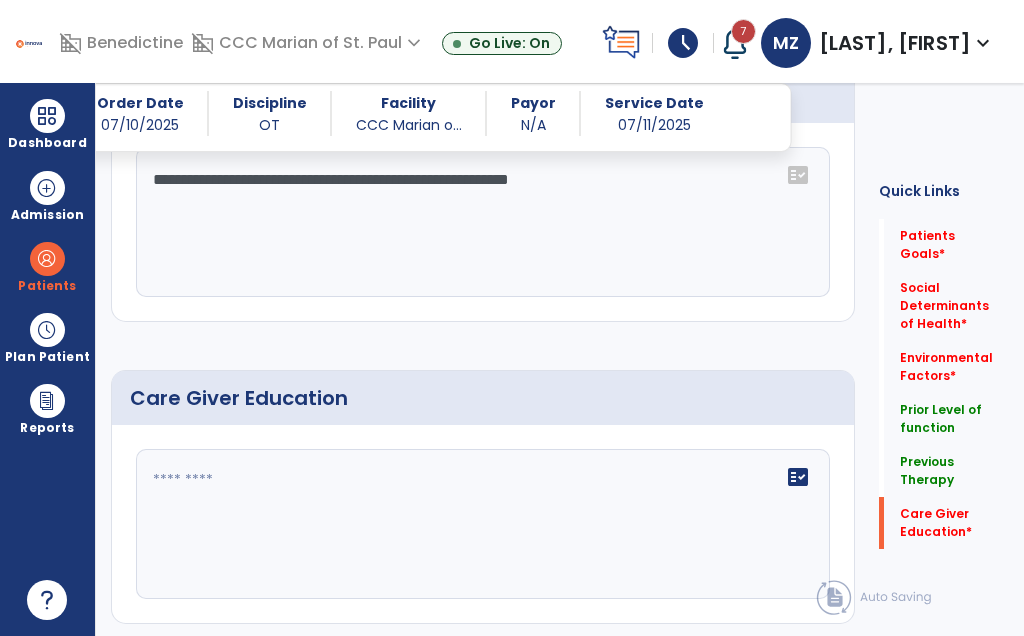 type on "**********" 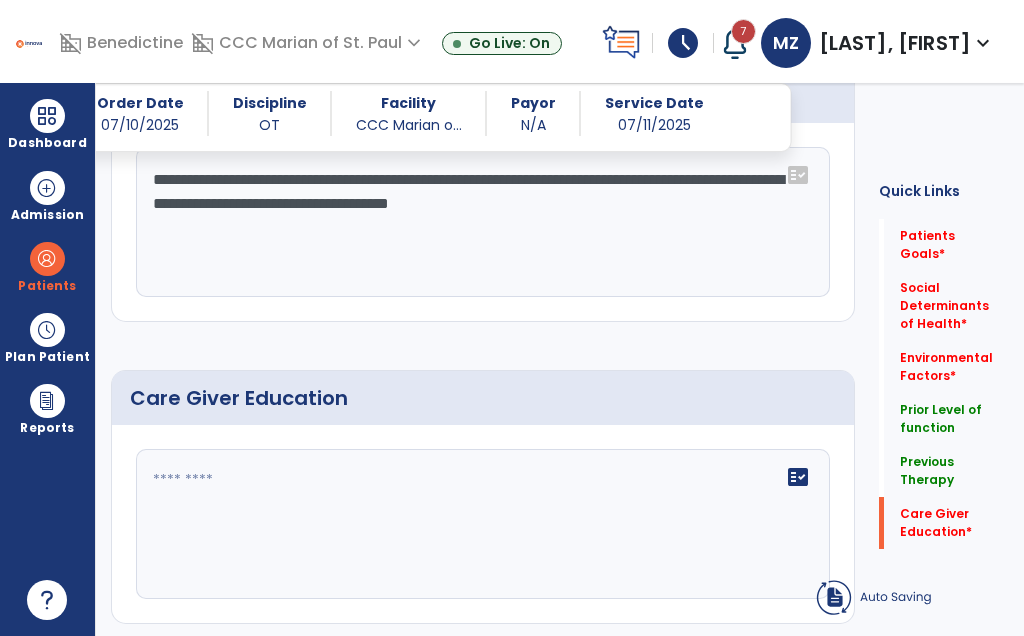 click on "**********" 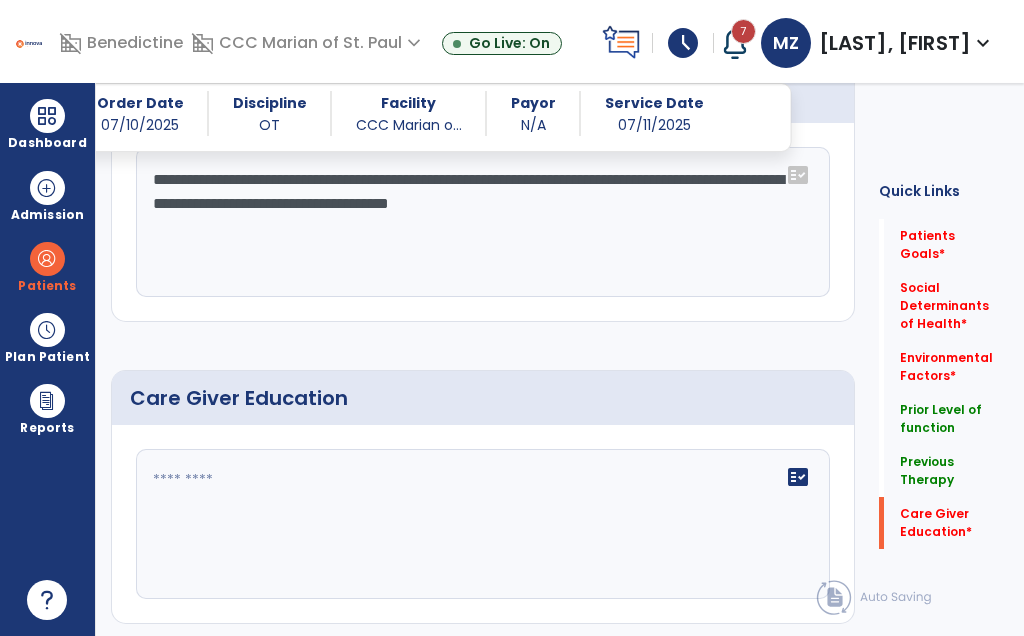 click on "**********" 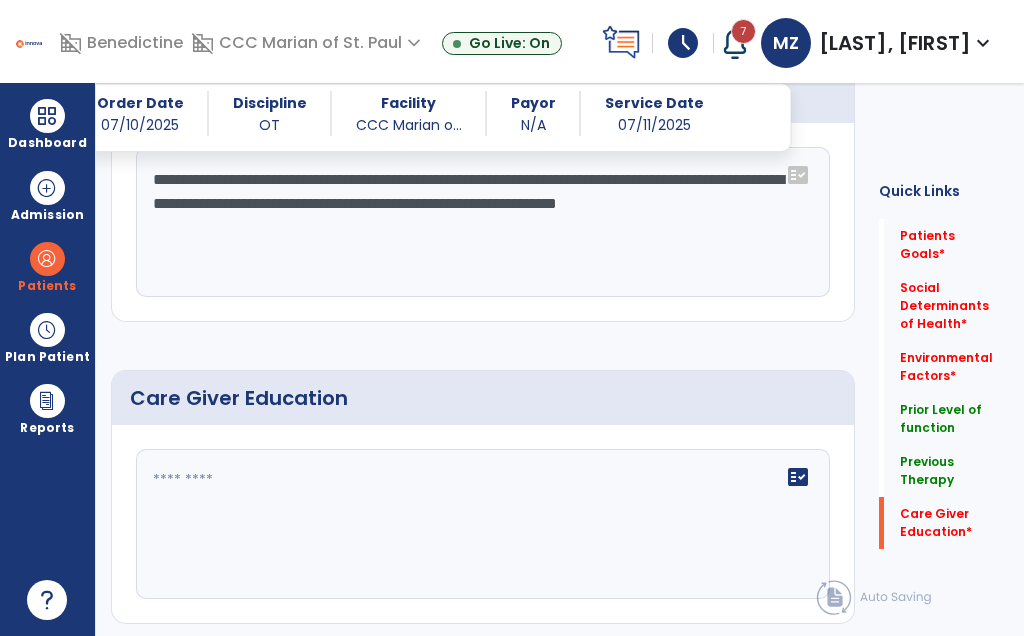 click on "**********" 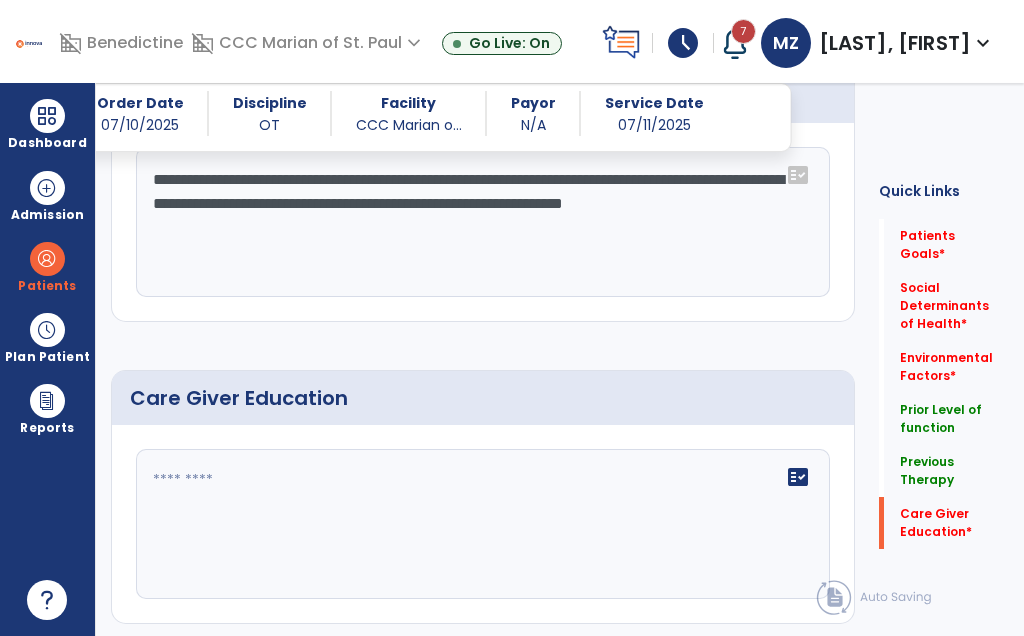 click on "**********" 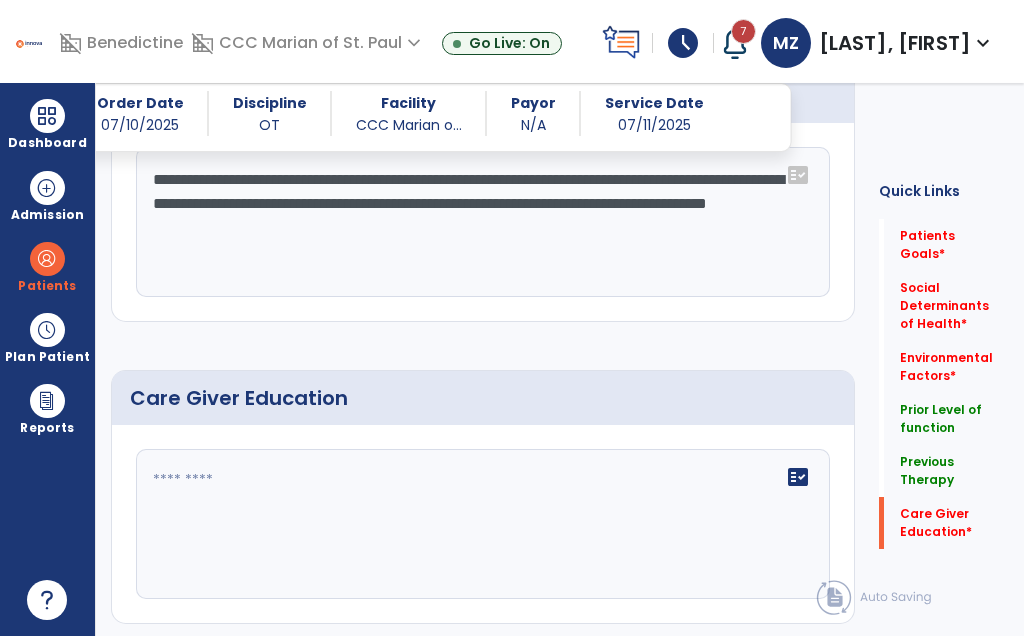 click on "**********" 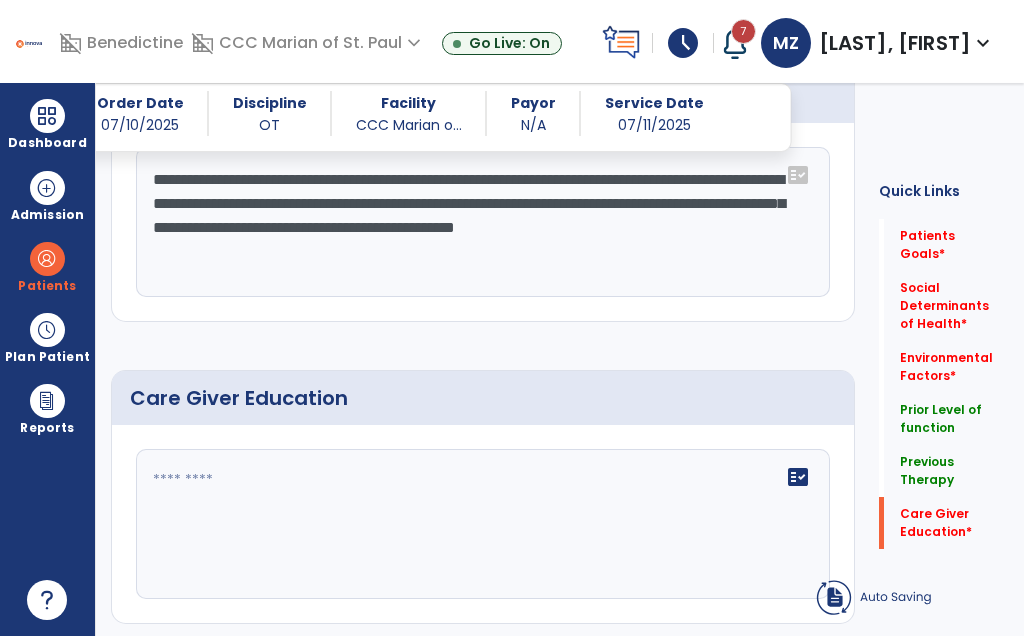 click on "**********" 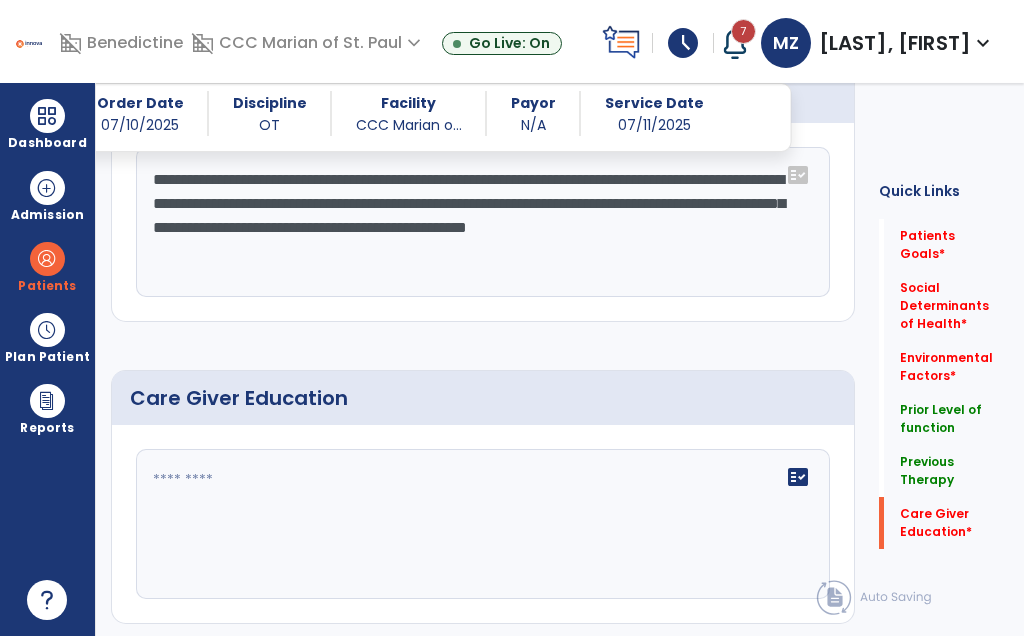 click on "**********" 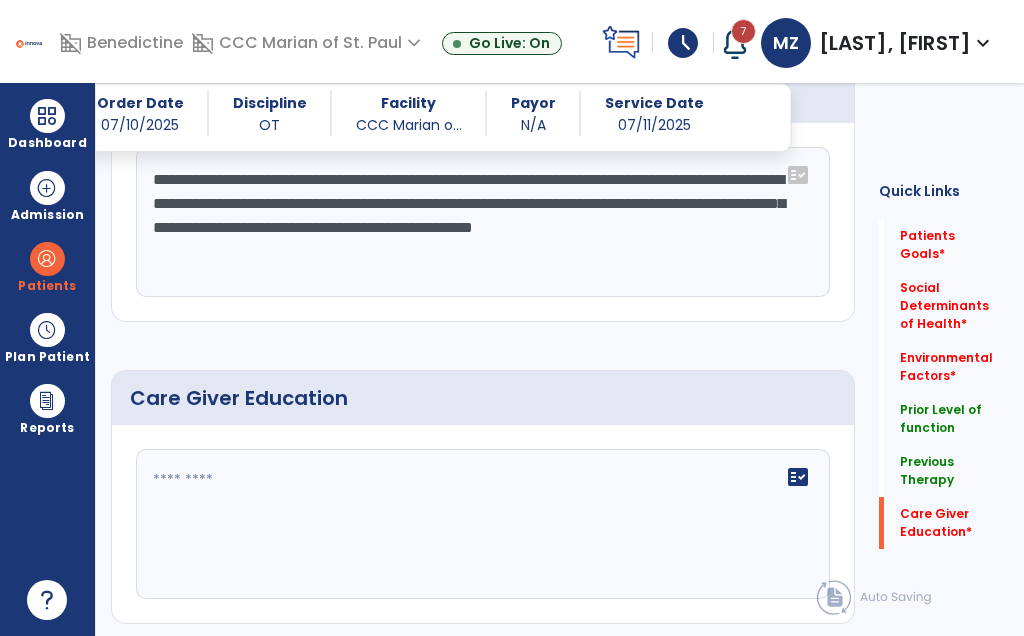 click on "**********" 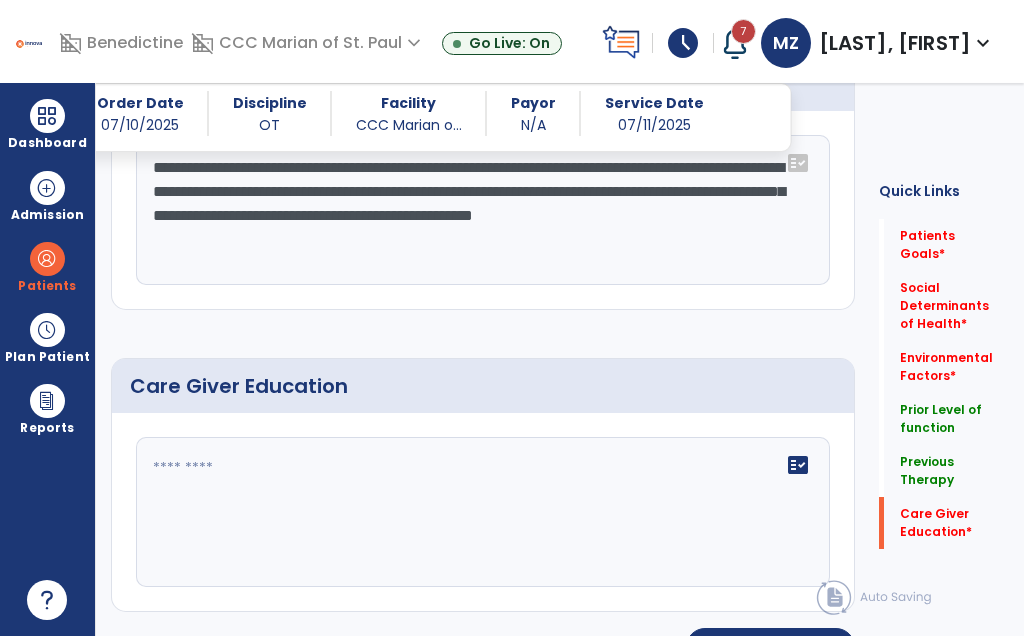 scroll, scrollTop: 1238, scrollLeft: 0, axis: vertical 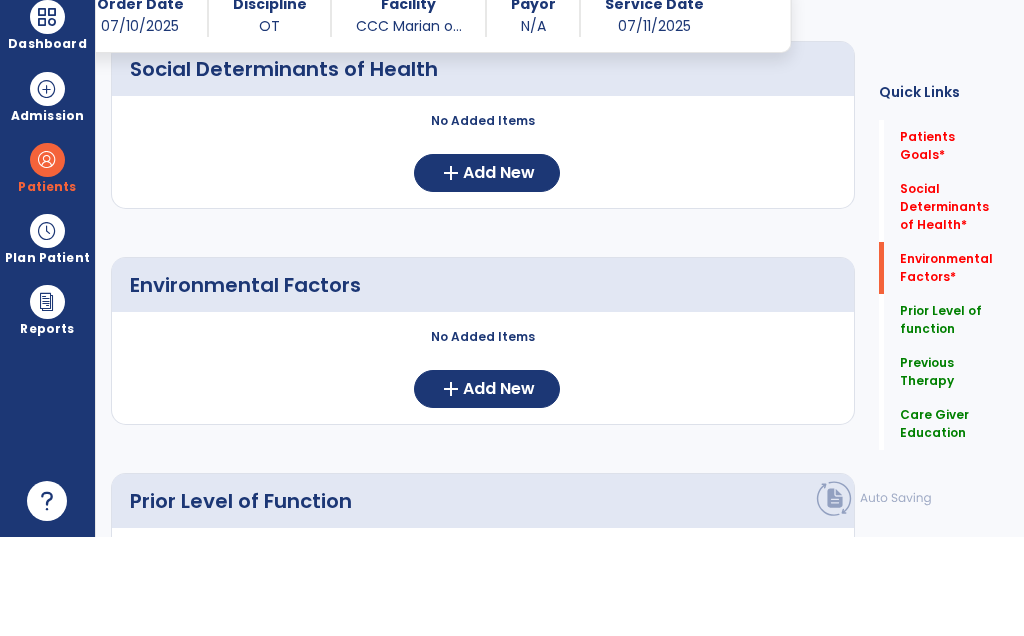 type on "**********" 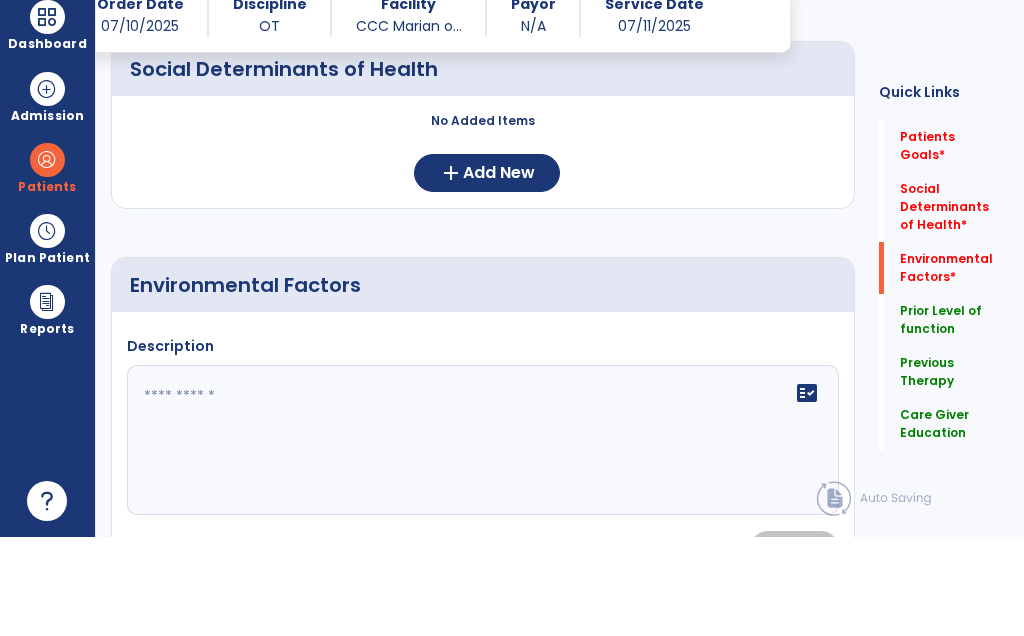 scroll, scrollTop: 0, scrollLeft: 0, axis: both 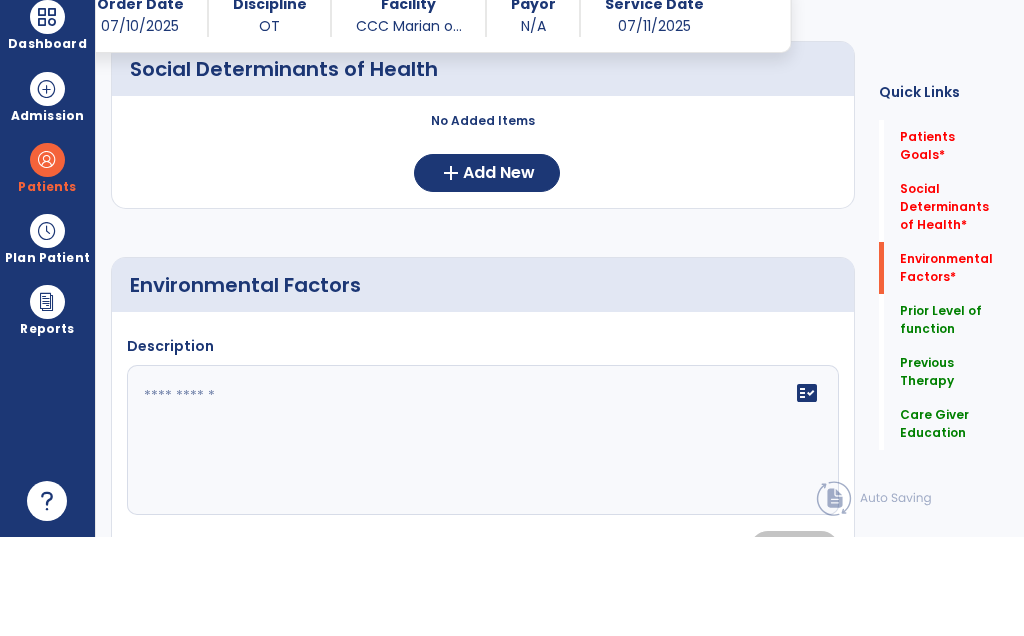 click on "fact_check" 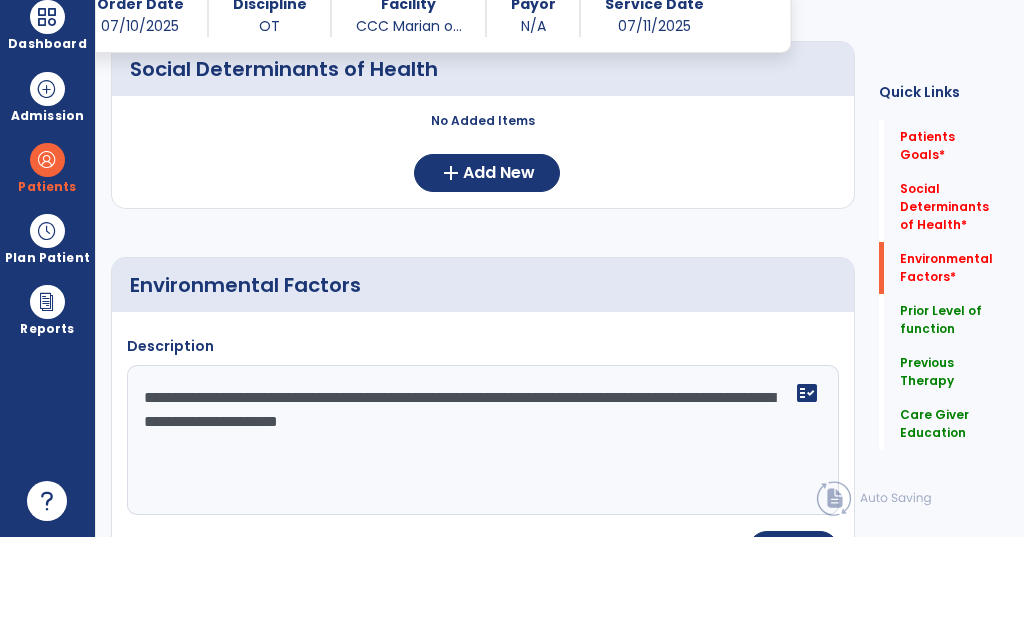 click on "**********" 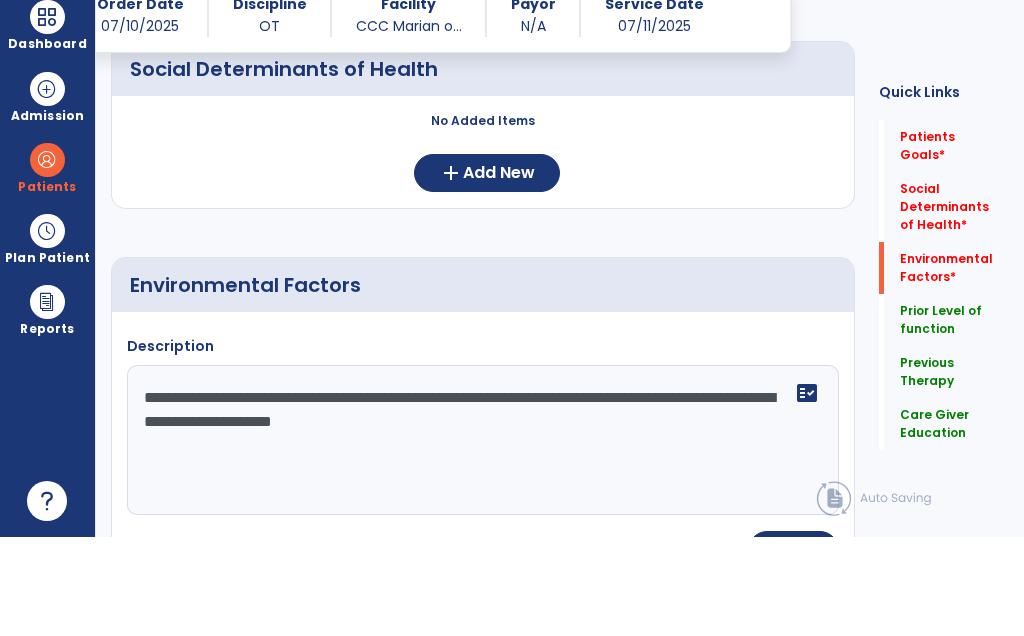 type on "**********" 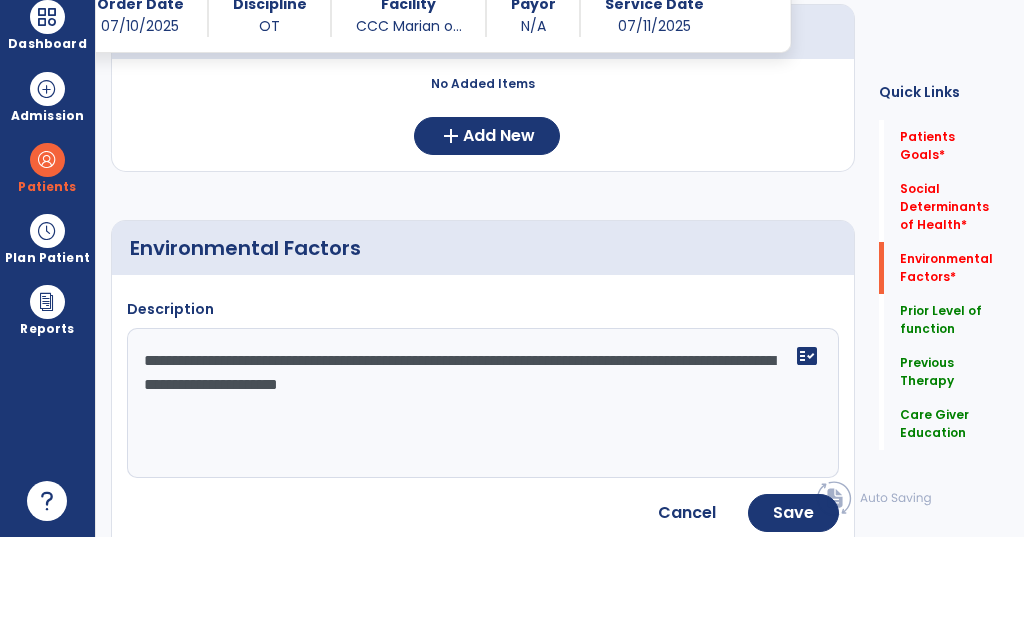 scroll, scrollTop: 457, scrollLeft: 0, axis: vertical 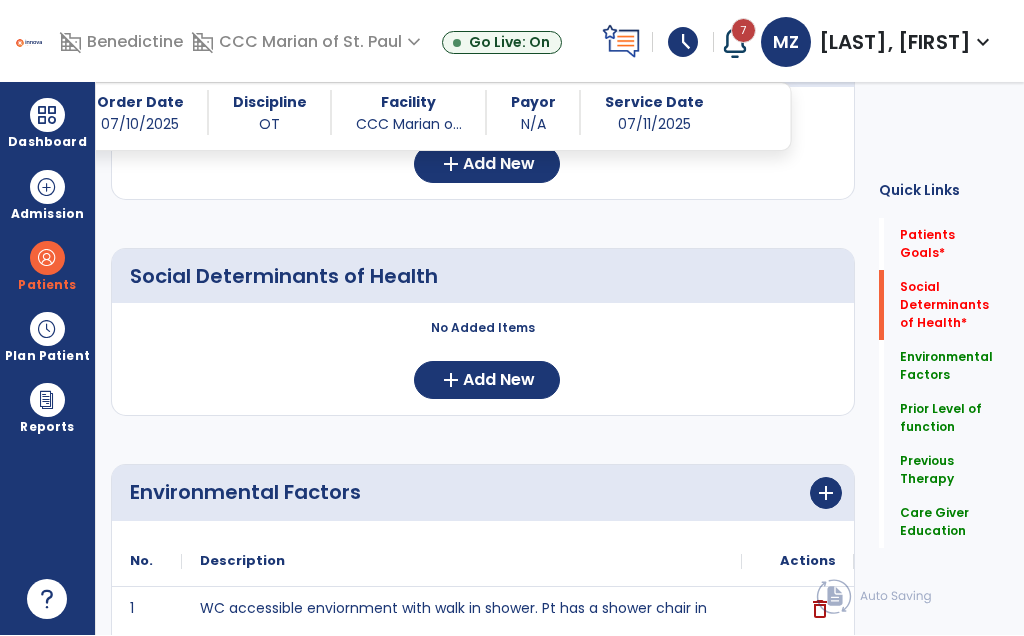 click on "Add New" 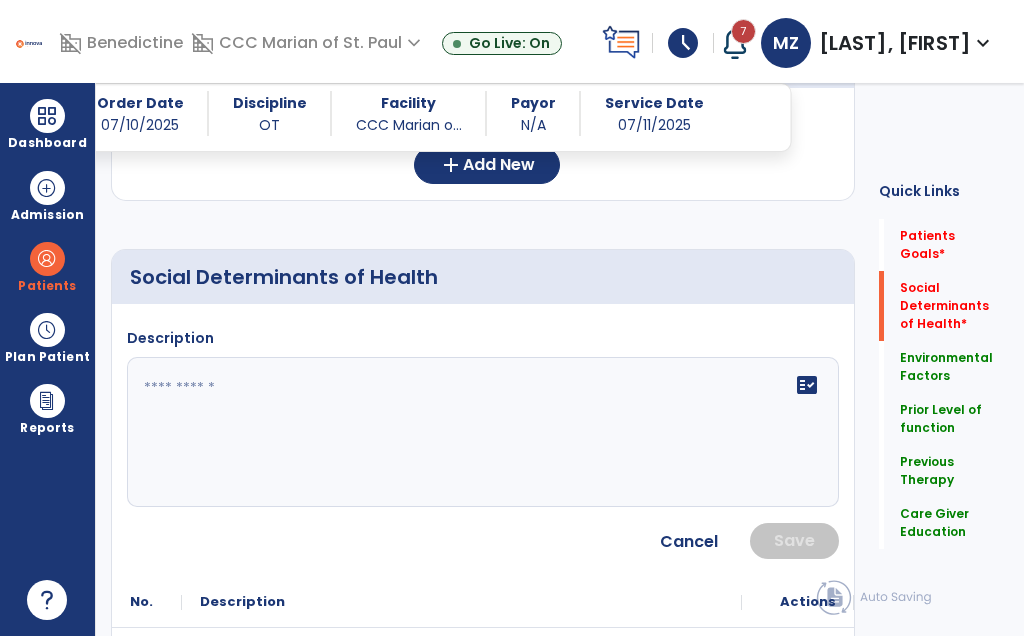 click on "fact_check" 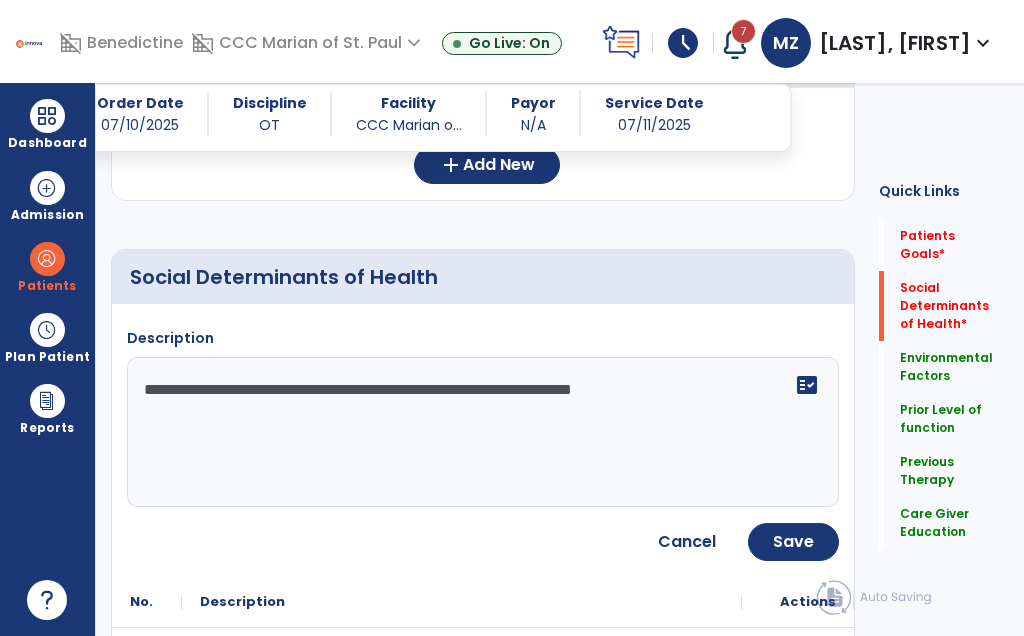 type on "**********" 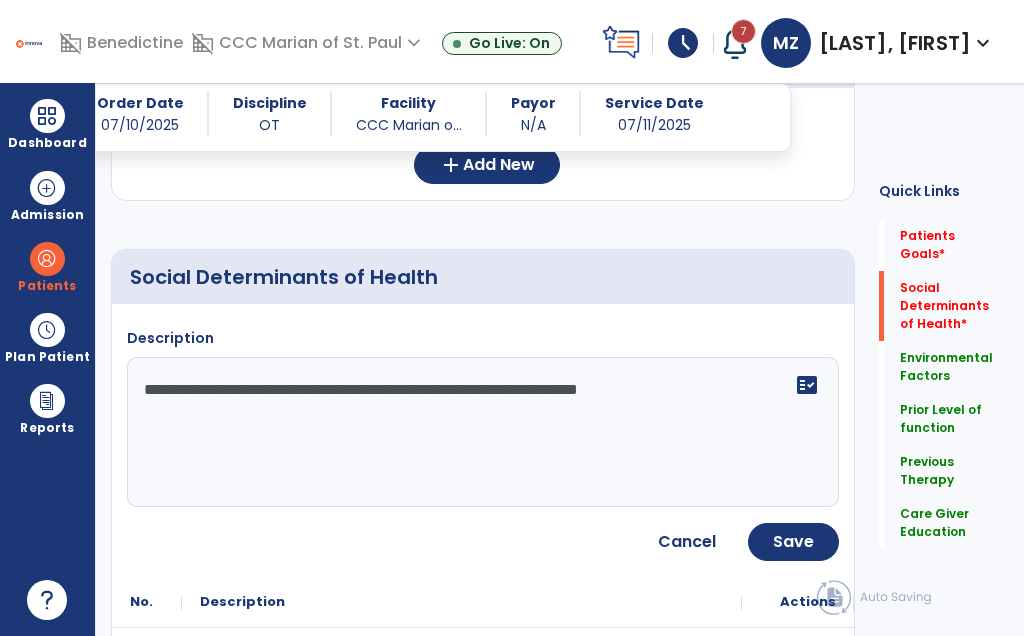 click on "Save" 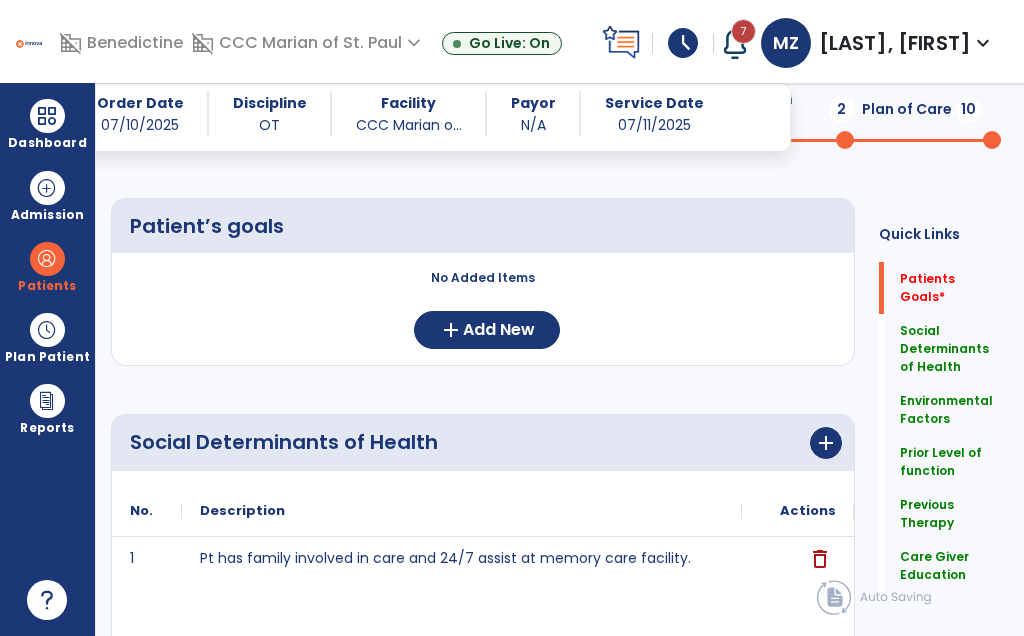 scroll, scrollTop: 146, scrollLeft: 0, axis: vertical 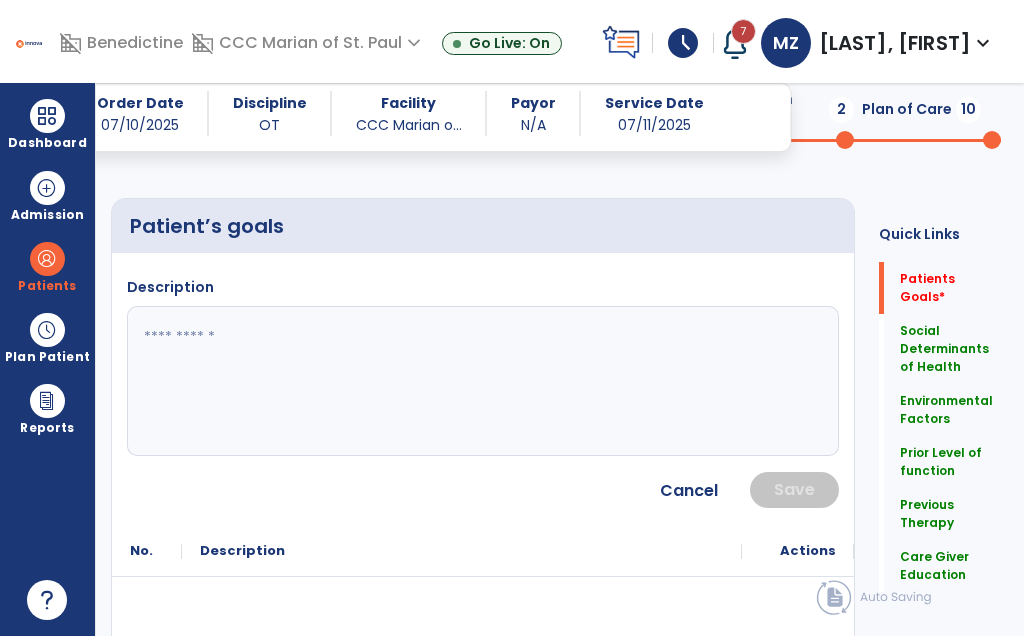 click 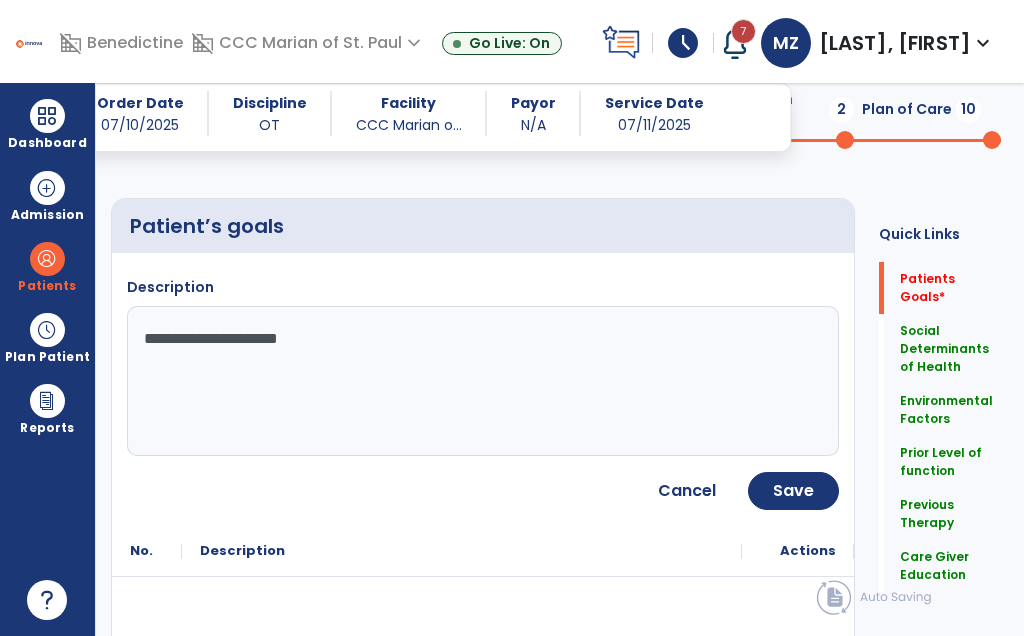 type on "**********" 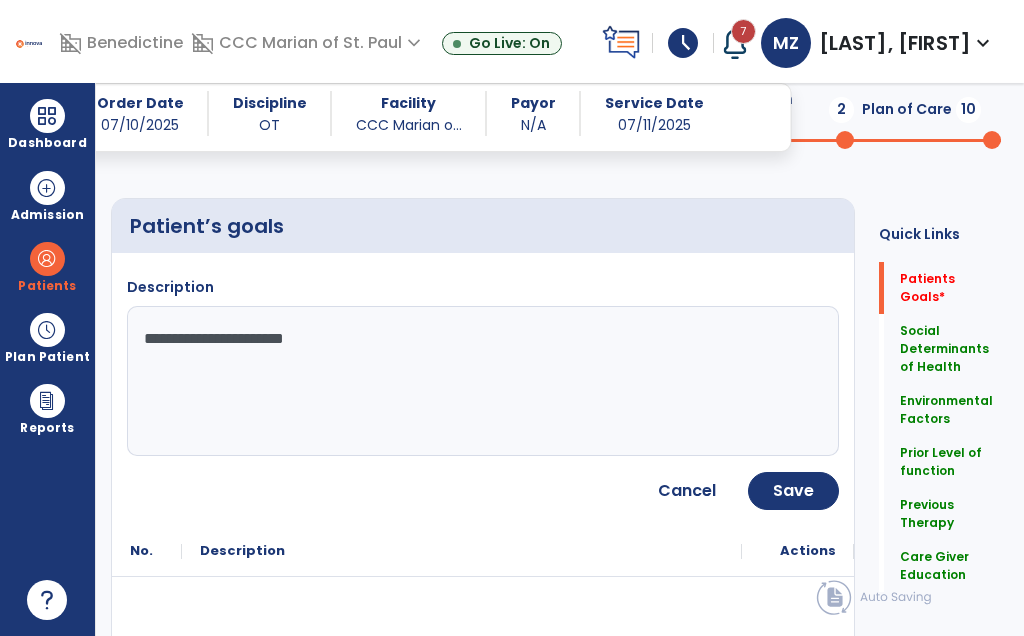 click on "Save" 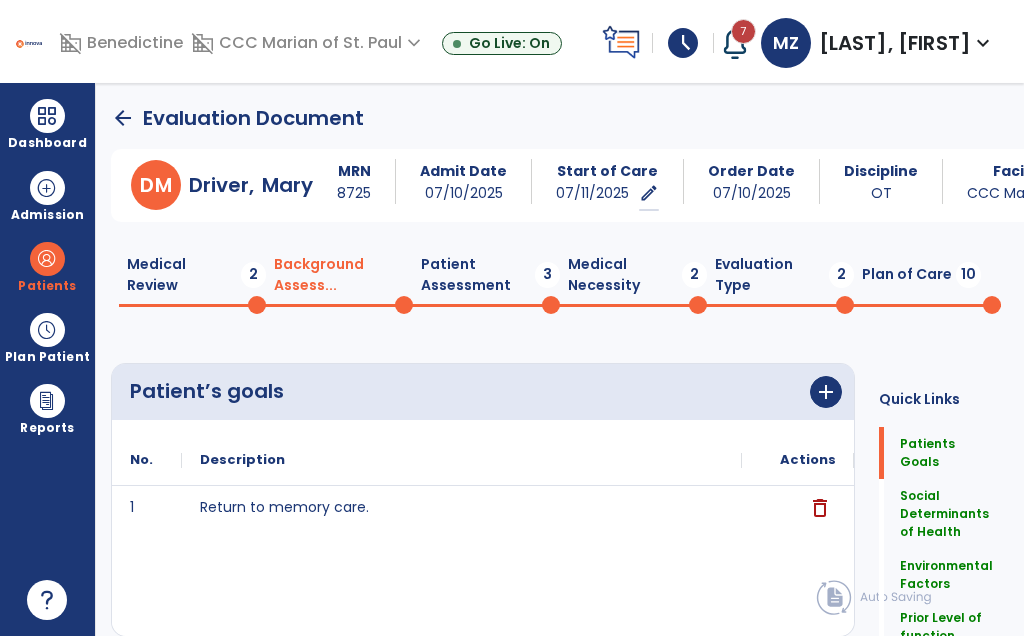 scroll, scrollTop: 0, scrollLeft: 0, axis: both 